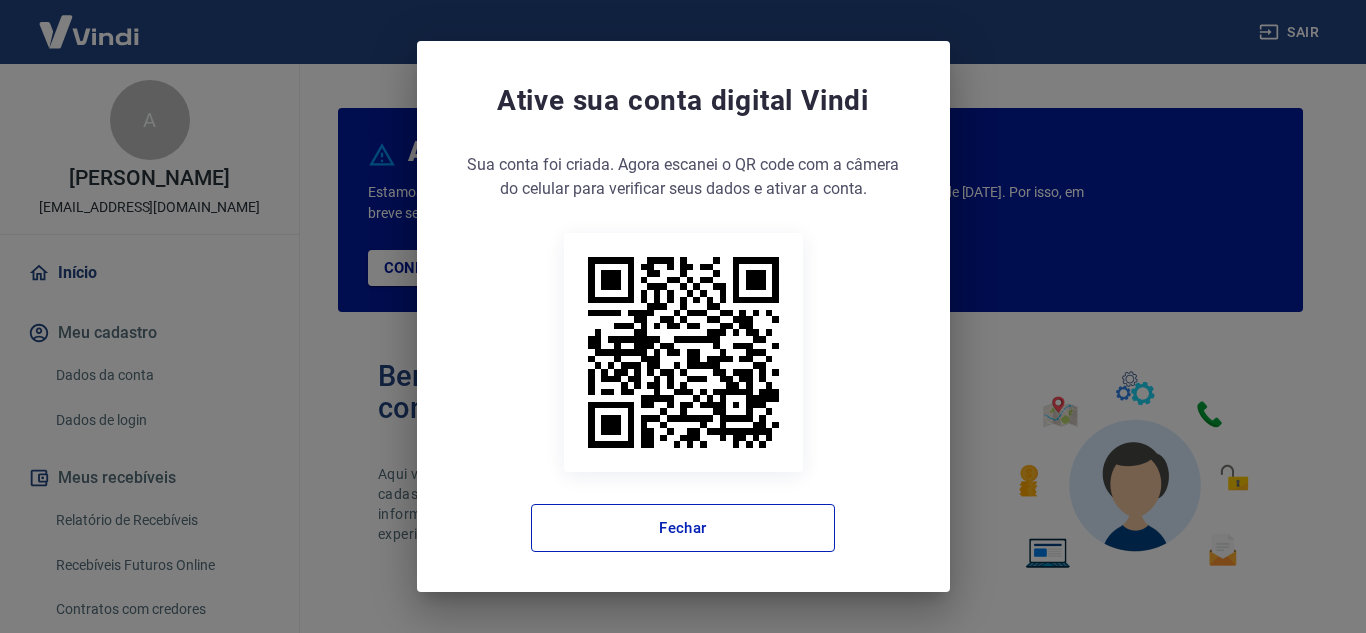 scroll, scrollTop: 0, scrollLeft: 0, axis: both 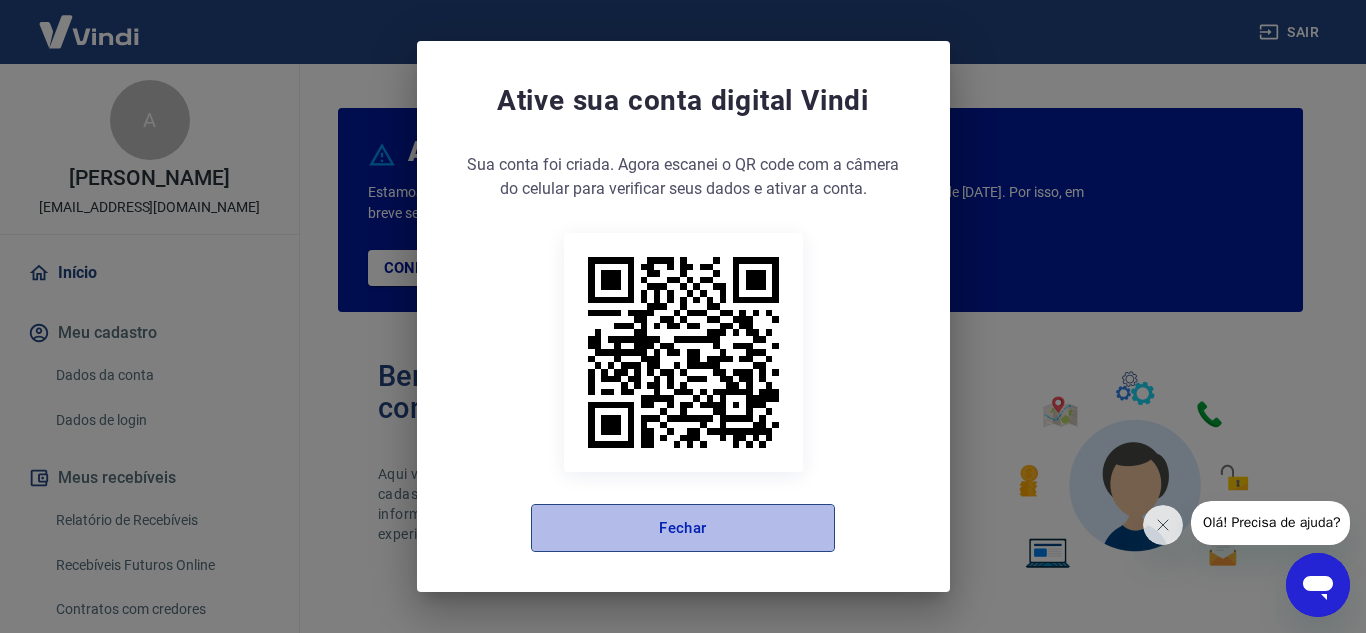 click on "Fechar" at bounding box center (683, 528) 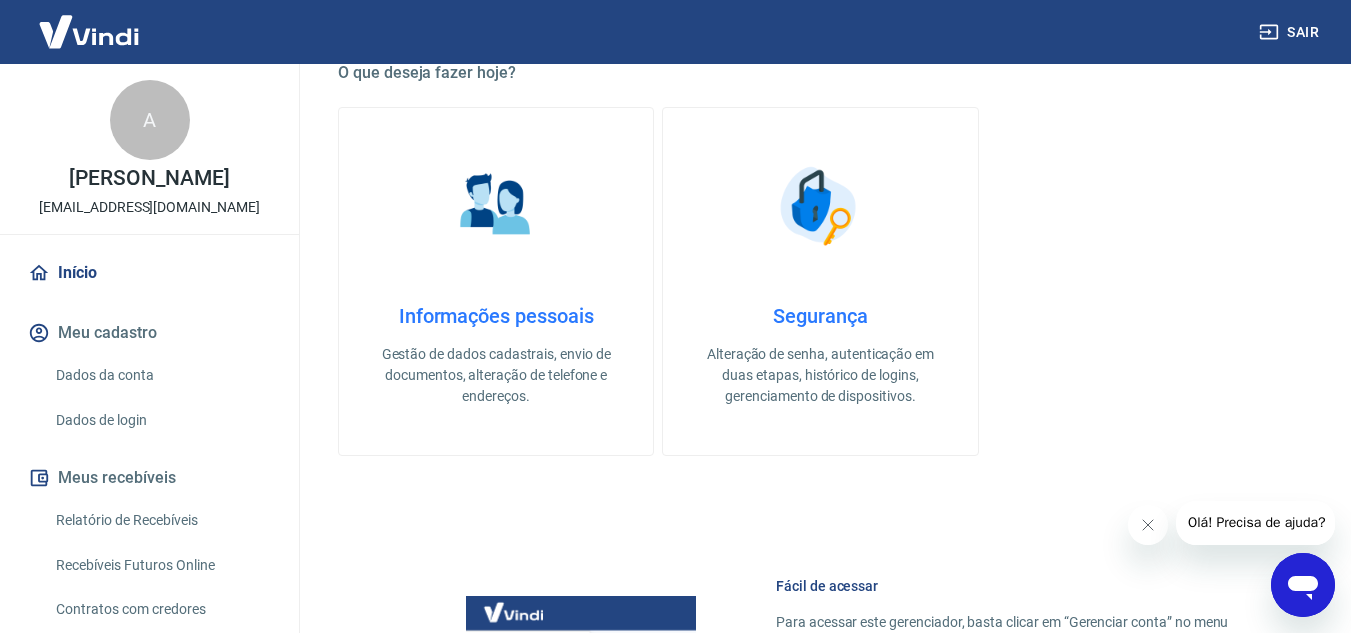 scroll, scrollTop: 0, scrollLeft: 0, axis: both 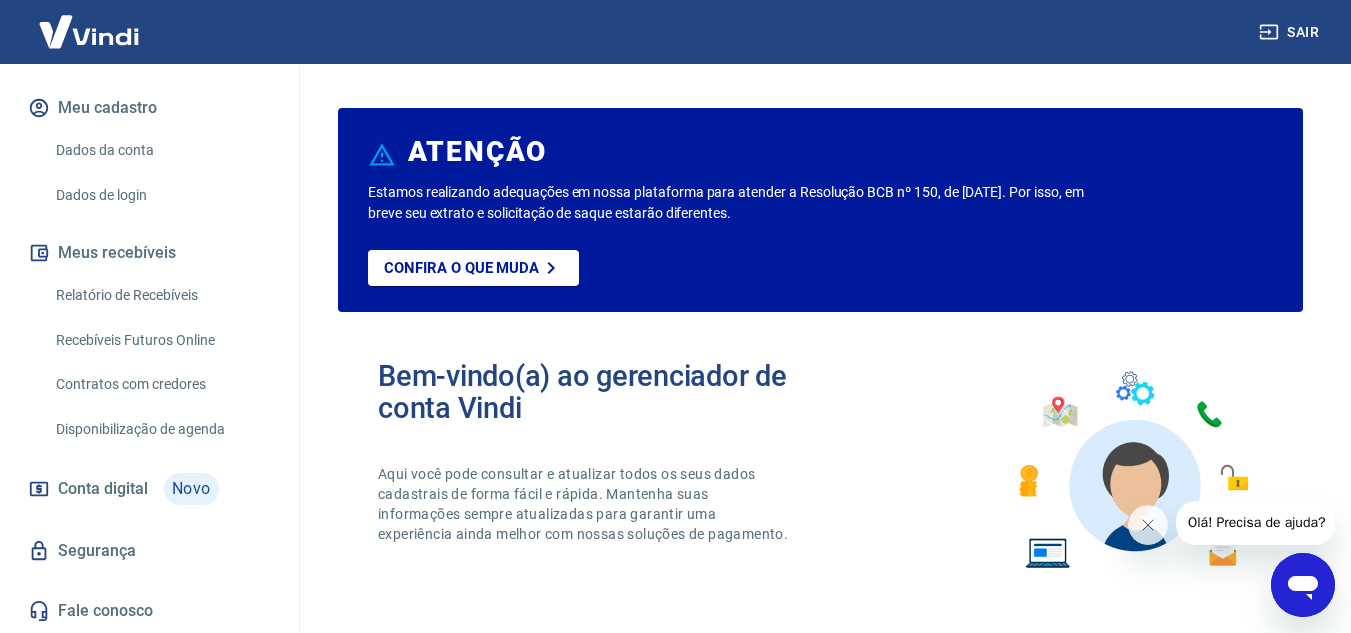 click on "Relatório de Recebíveis" at bounding box center [161, 295] 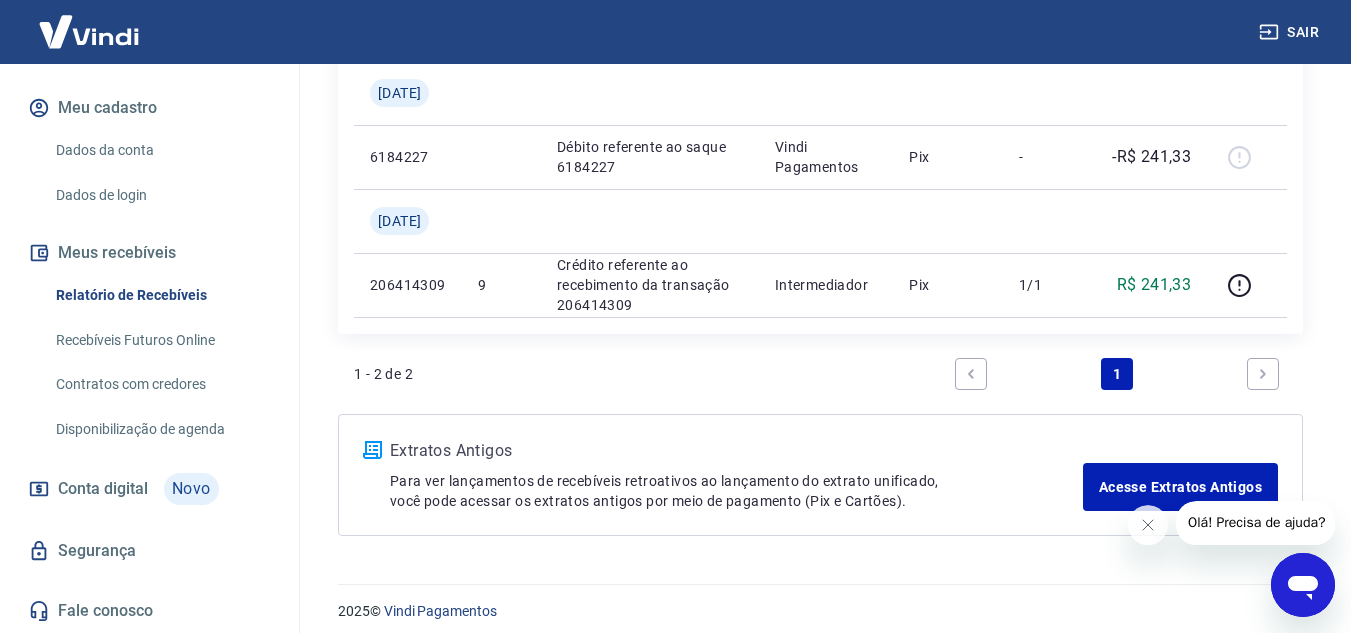 scroll, scrollTop: 361, scrollLeft: 0, axis: vertical 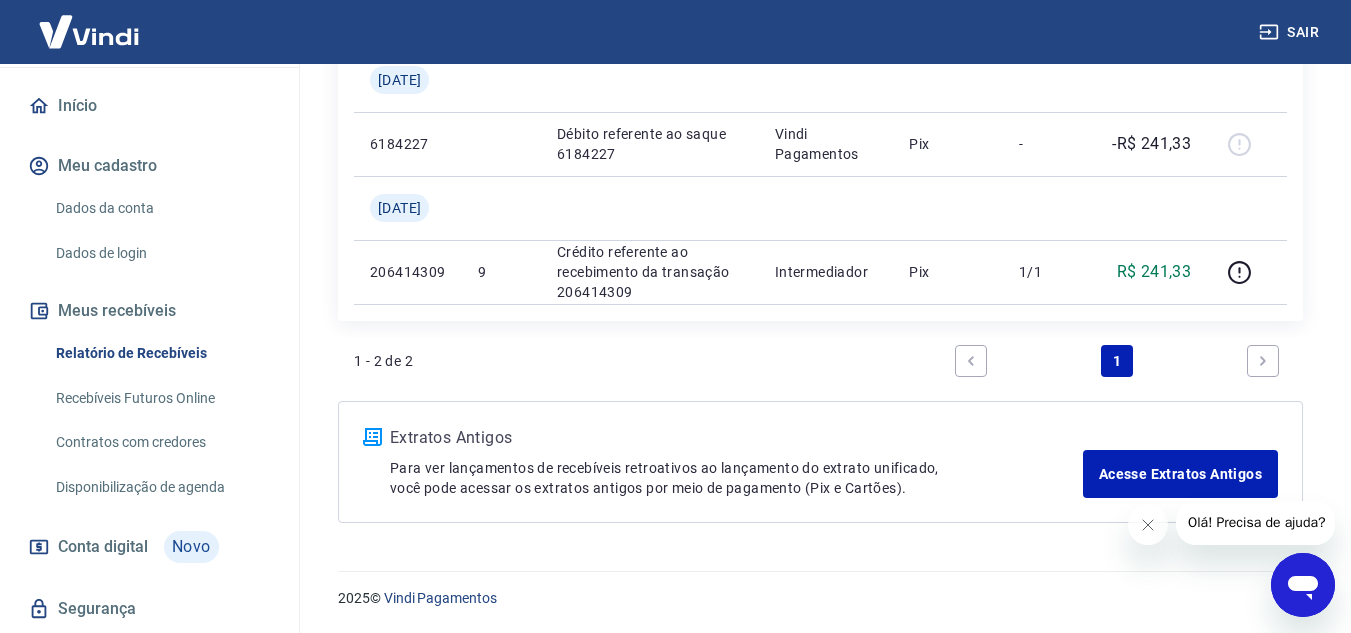 click on "Recebíveis Futuros Online" at bounding box center [161, 398] 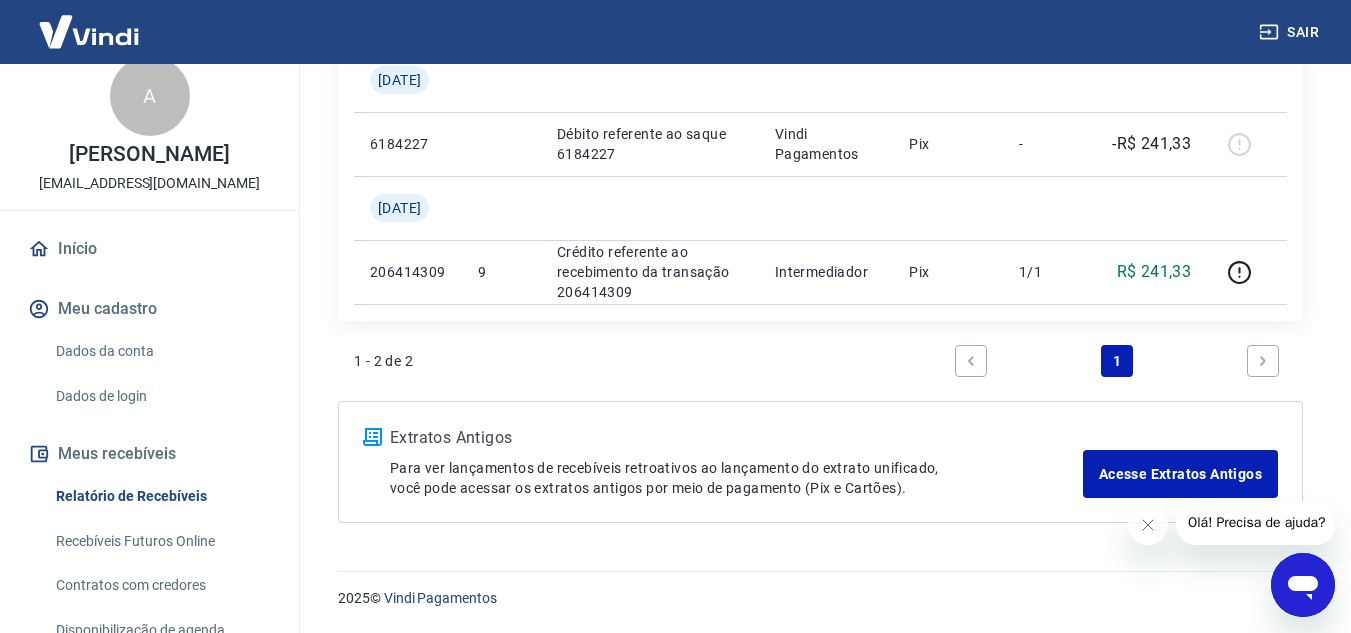 scroll, scrollTop: 0, scrollLeft: 0, axis: both 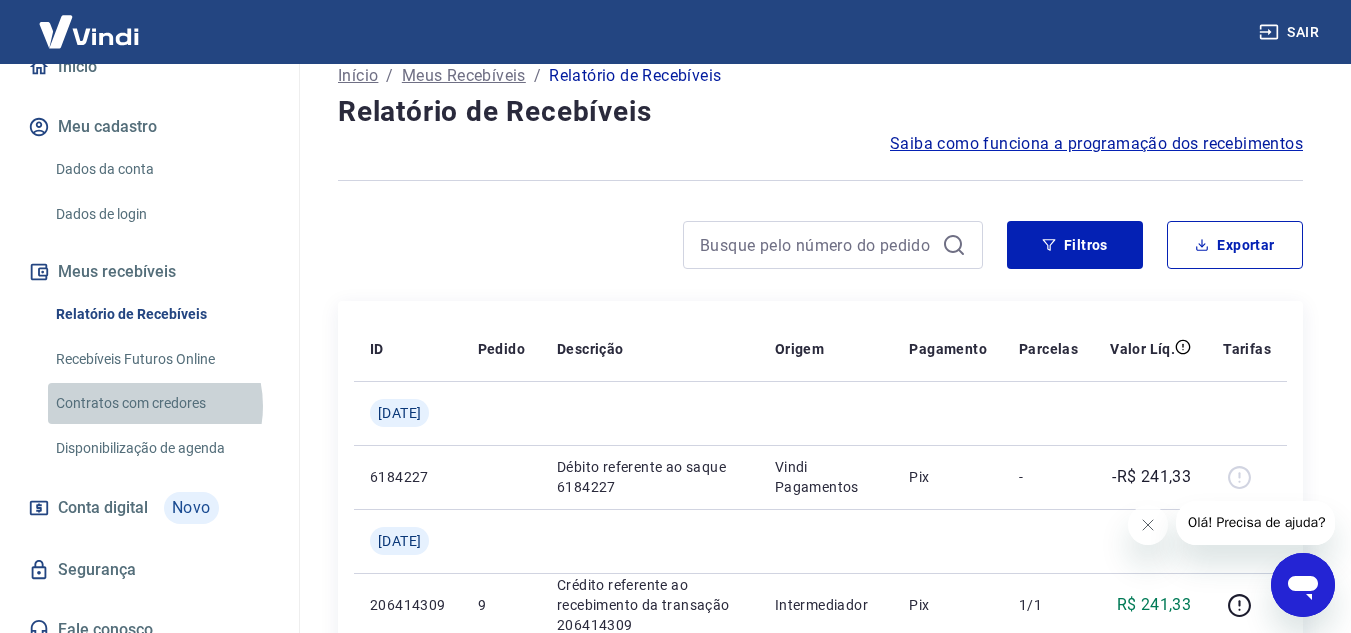 click on "Contratos com credores" at bounding box center [161, 403] 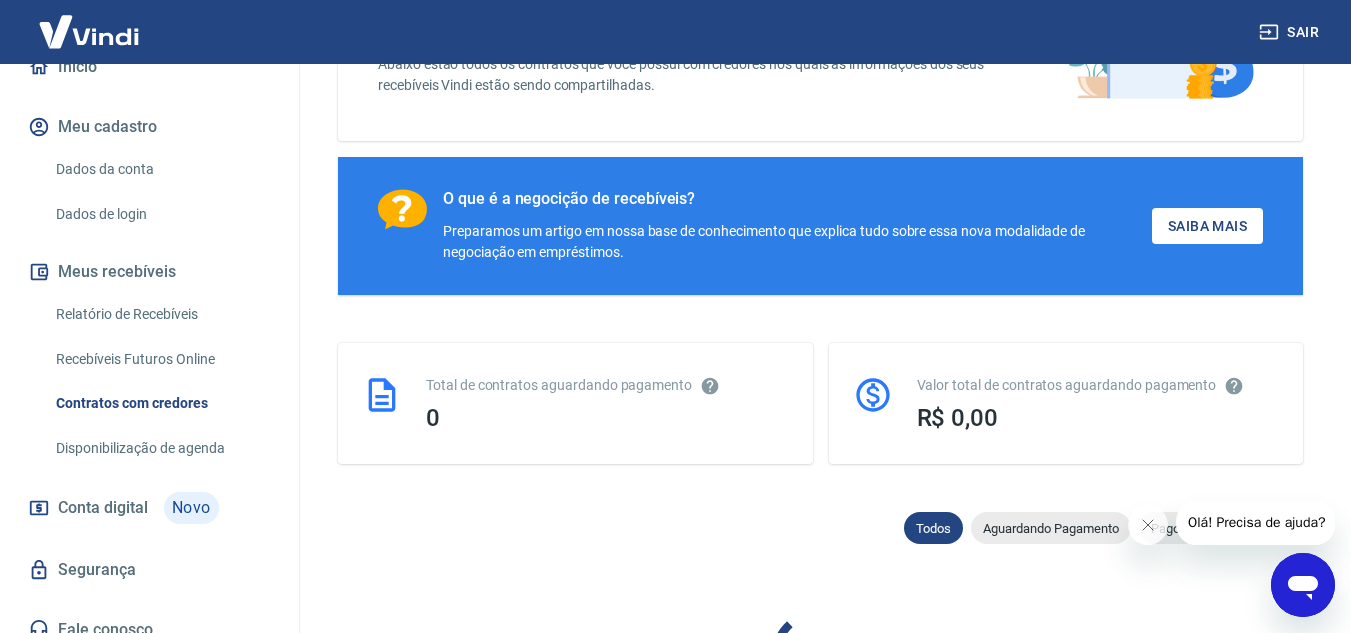 scroll, scrollTop: 194, scrollLeft: 0, axis: vertical 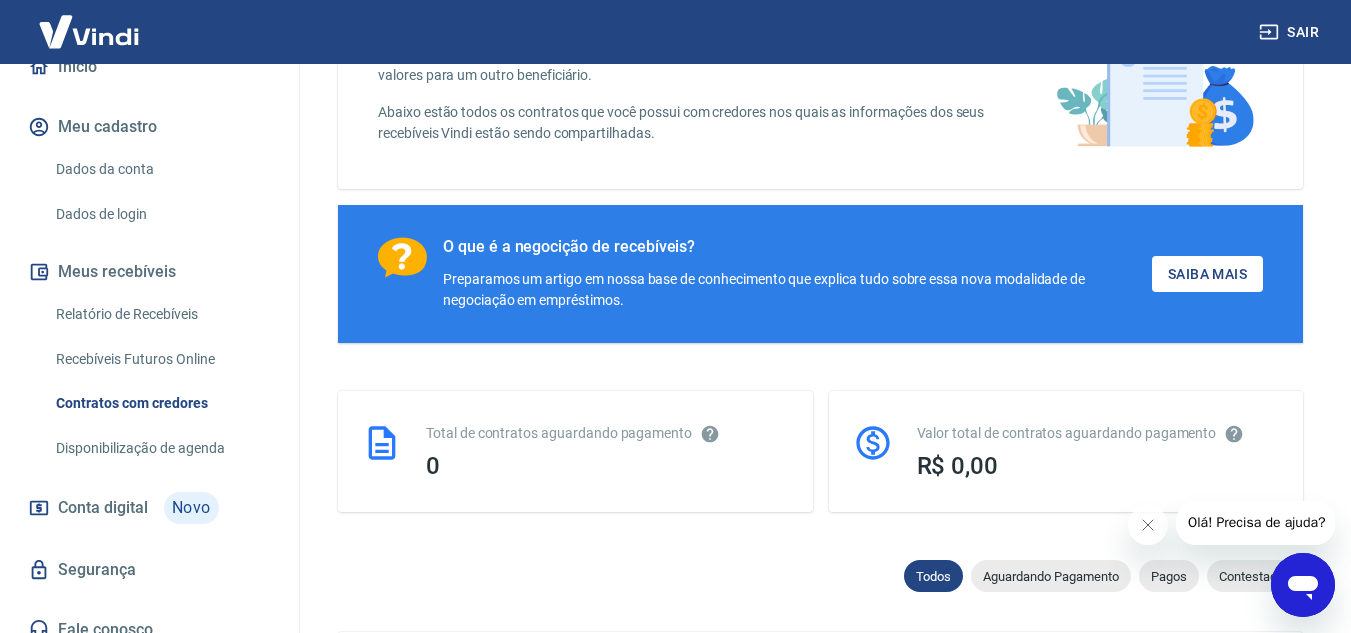 click at bounding box center [1303, 585] 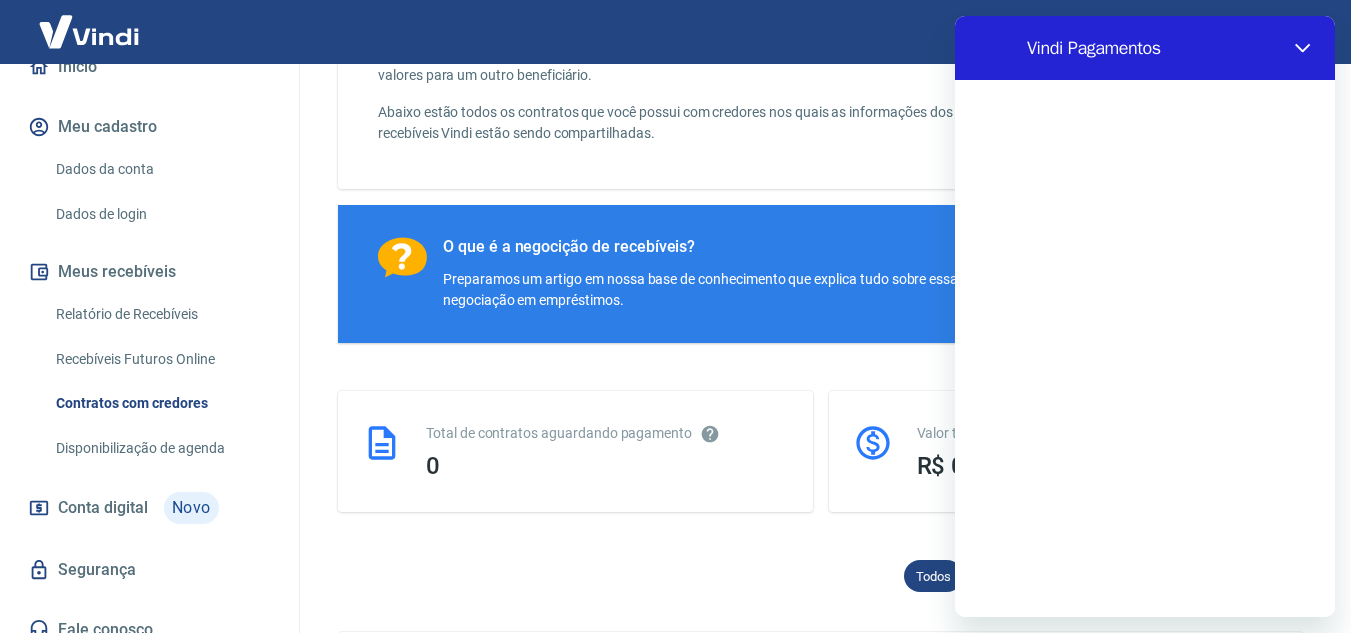 scroll, scrollTop: 0, scrollLeft: 0, axis: both 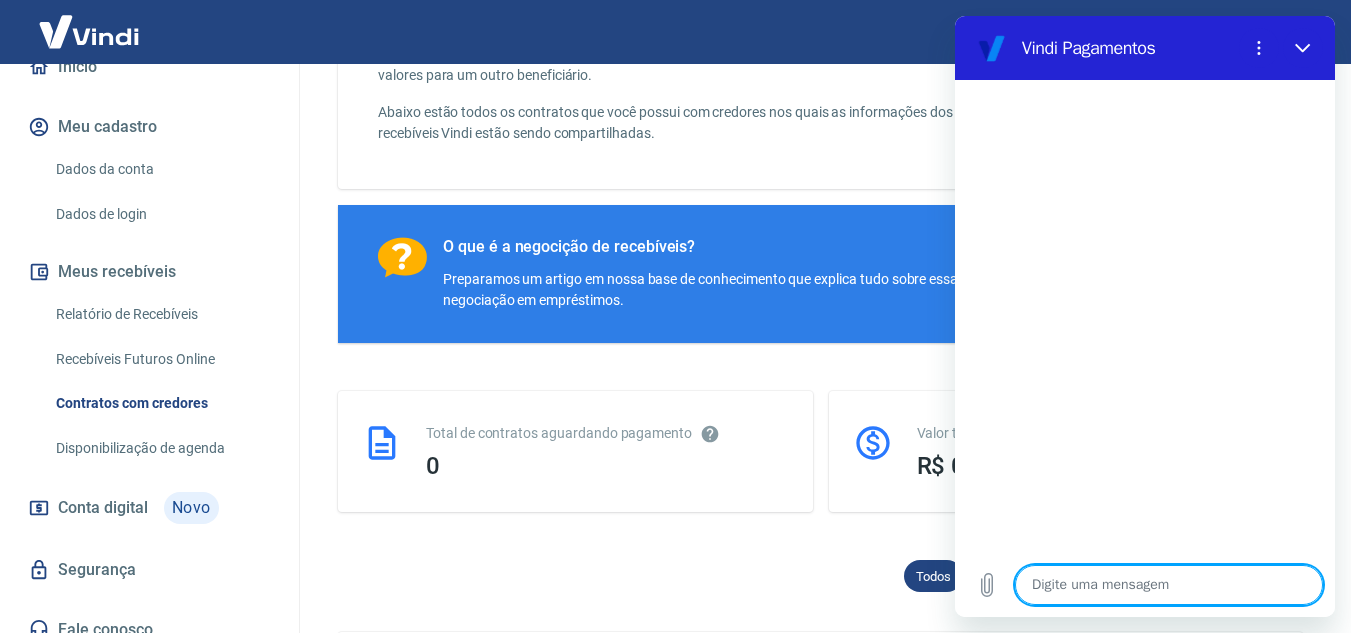 type on "o" 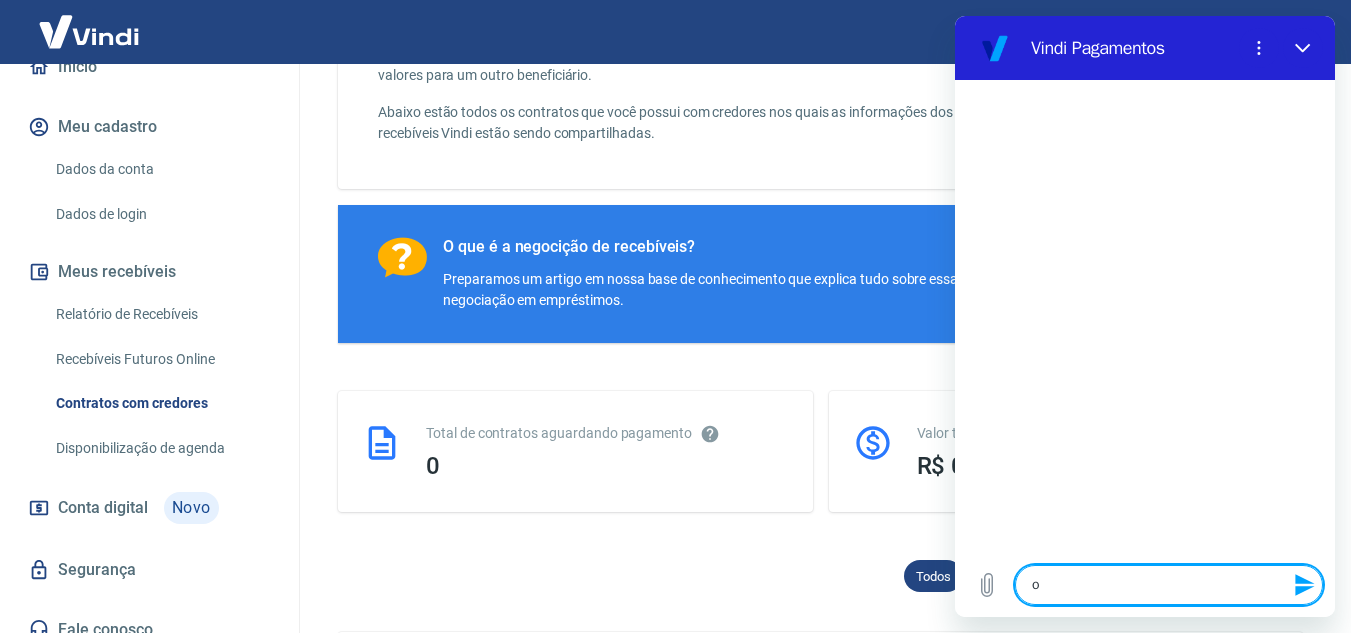 type on "ol" 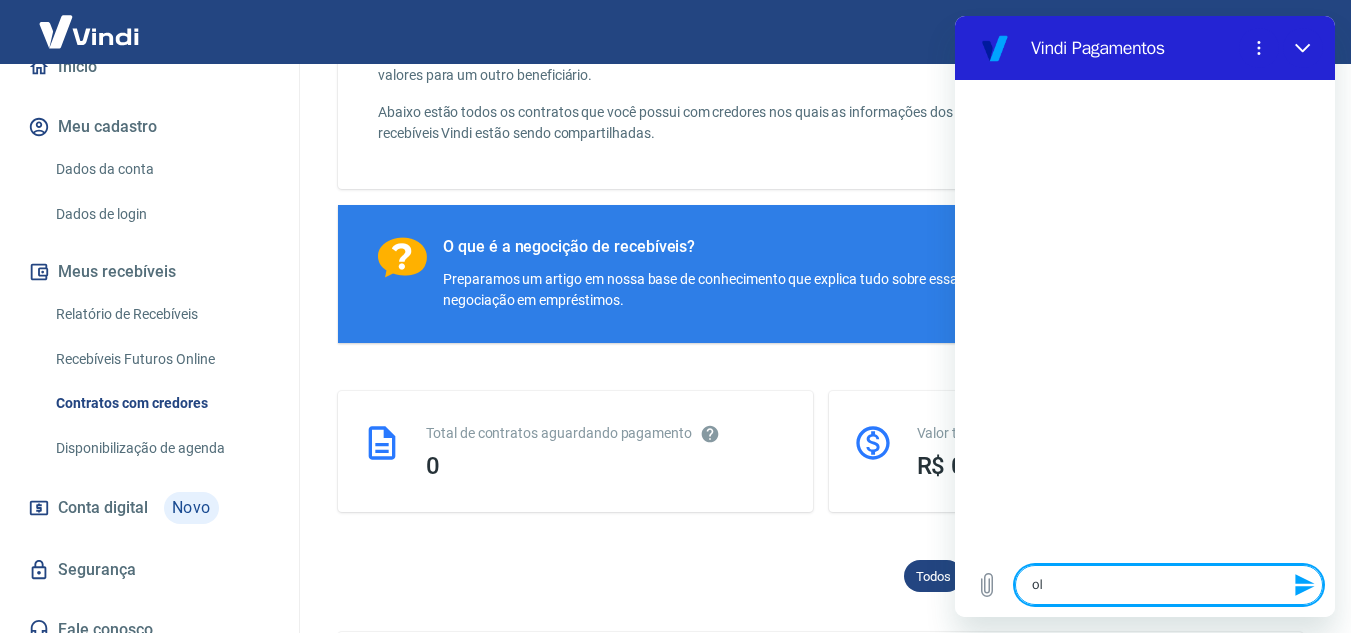 type on "olá" 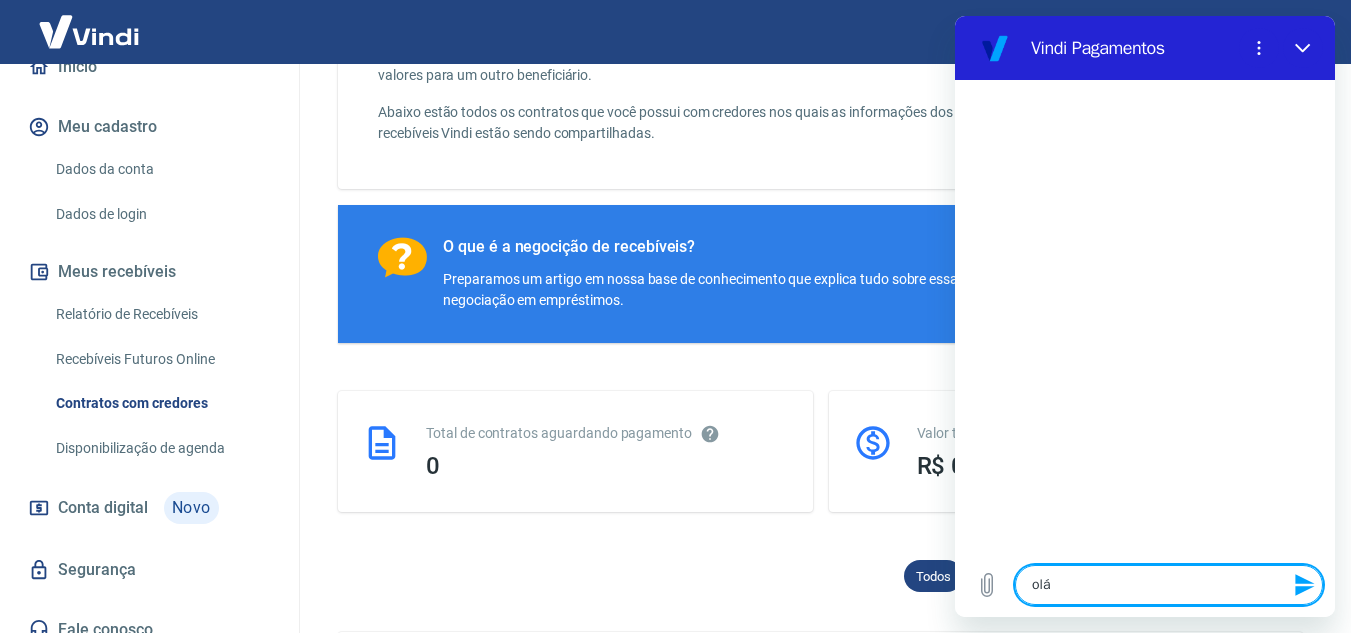type 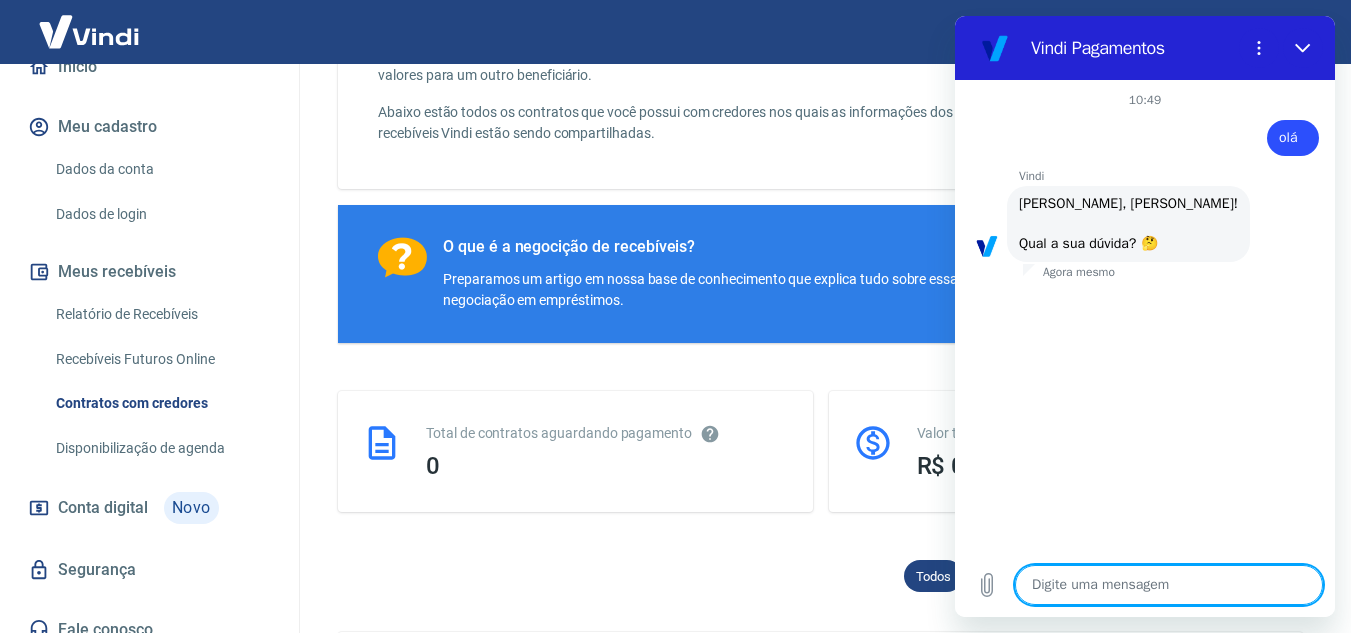 scroll, scrollTop: 54, scrollLeft: 0, axis: vertical 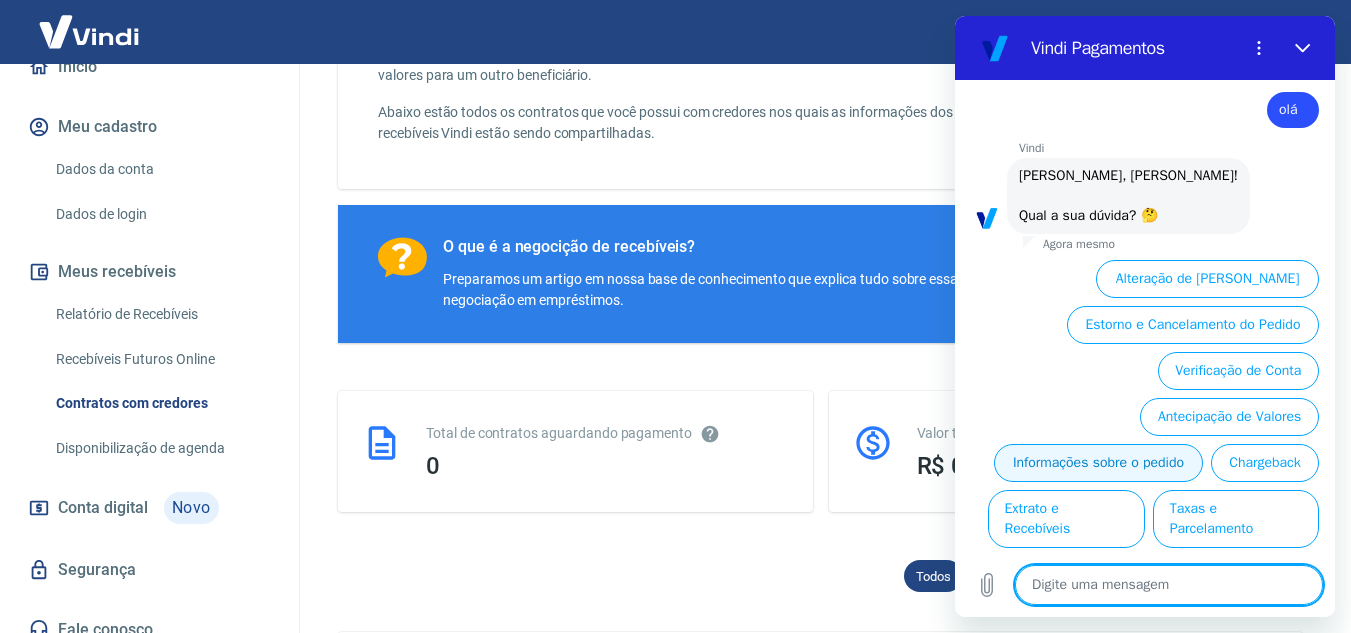 click on "Informações sobre o pedido" at bounding box center (1098, 463) 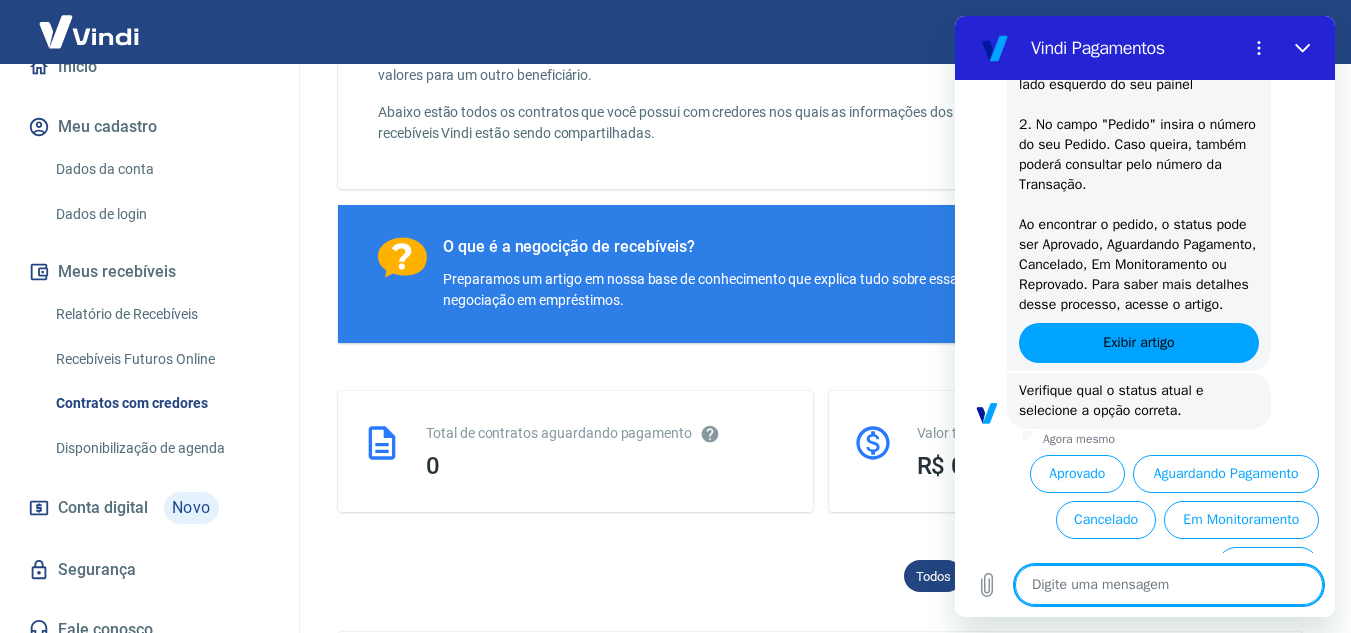 scroll, scrollTop: 490, scrollLeft: 0, axis: vertical 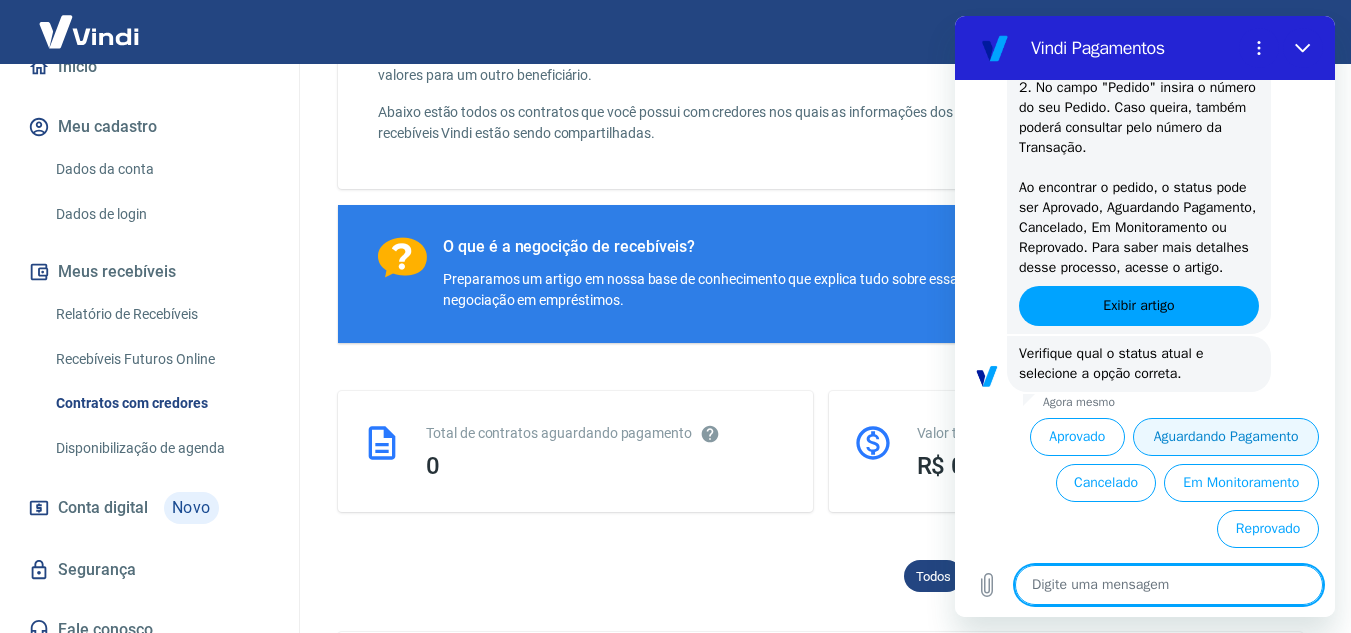 click on "Aguardando Pagamento" at bounding box center [1226, 437] 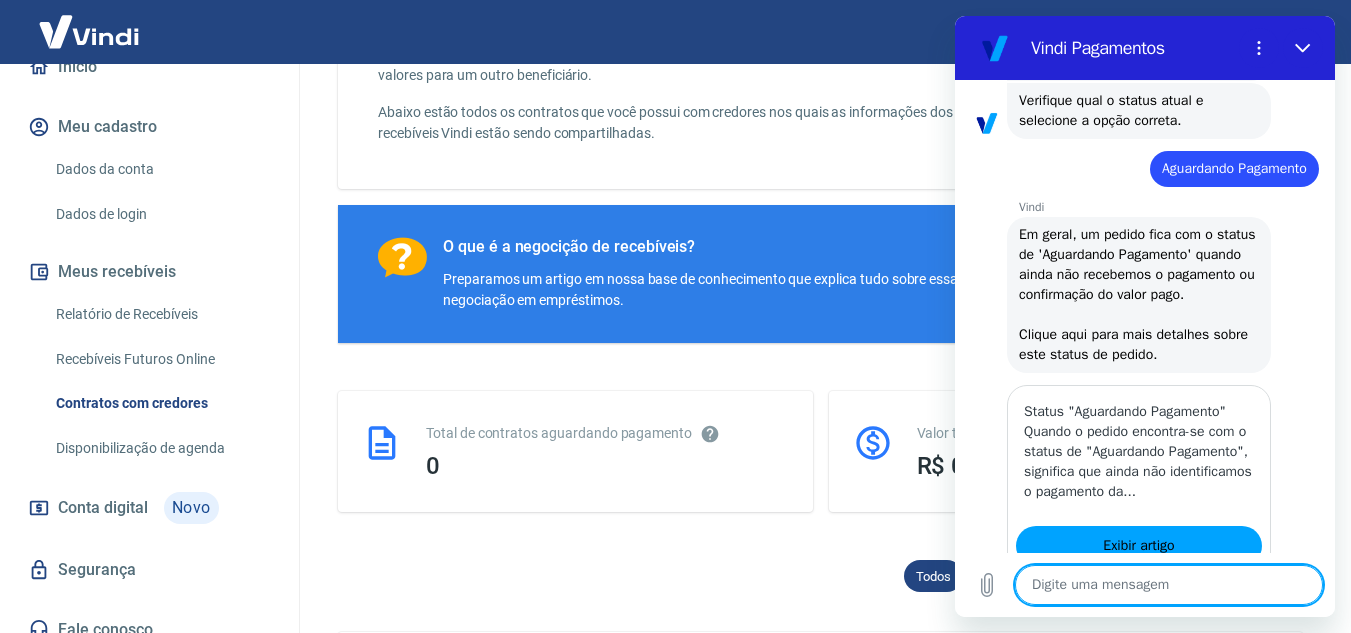 scroll, scrollTop: 1056, scrollLeft: 0, axis: vertical 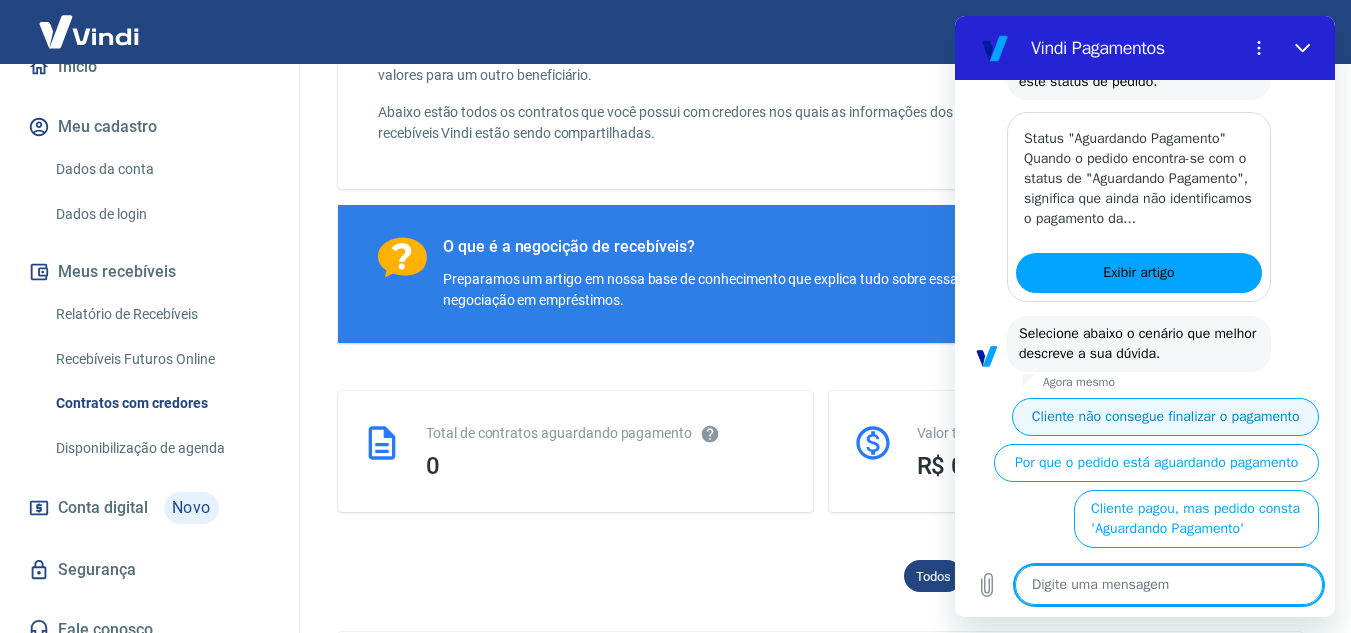 click on "Cliente não consegue finalizar o pagamento" at bounding box center [1165, 417] 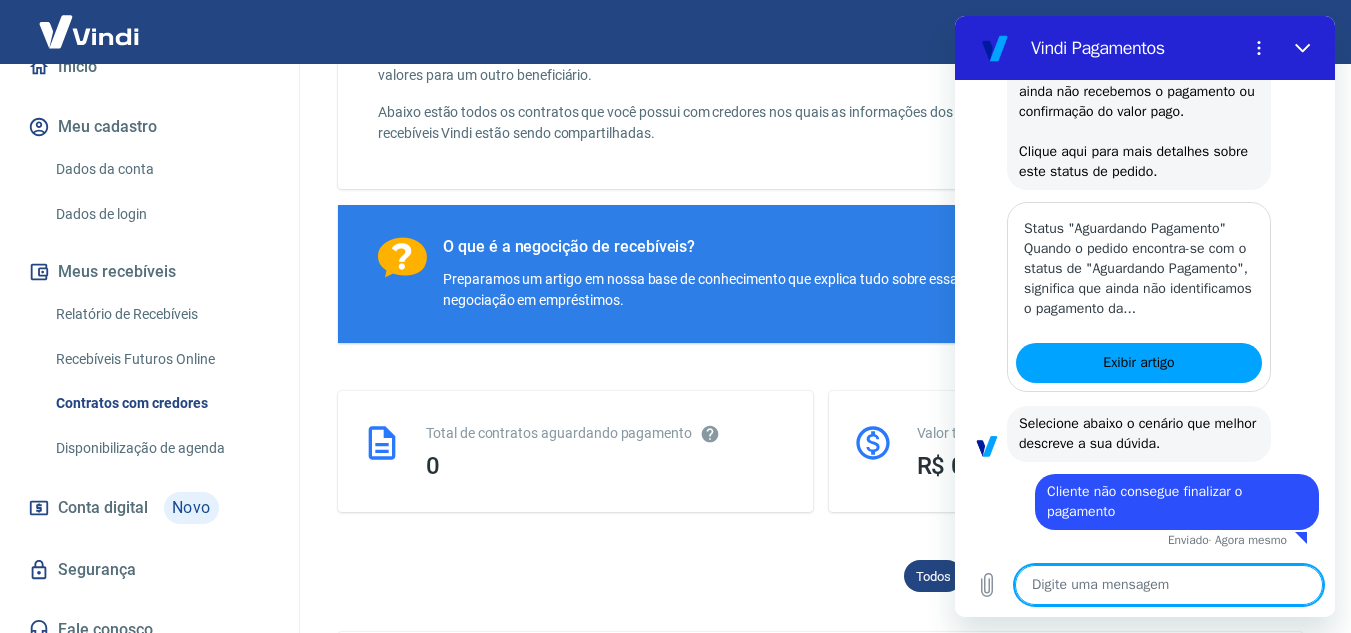 type on "x" 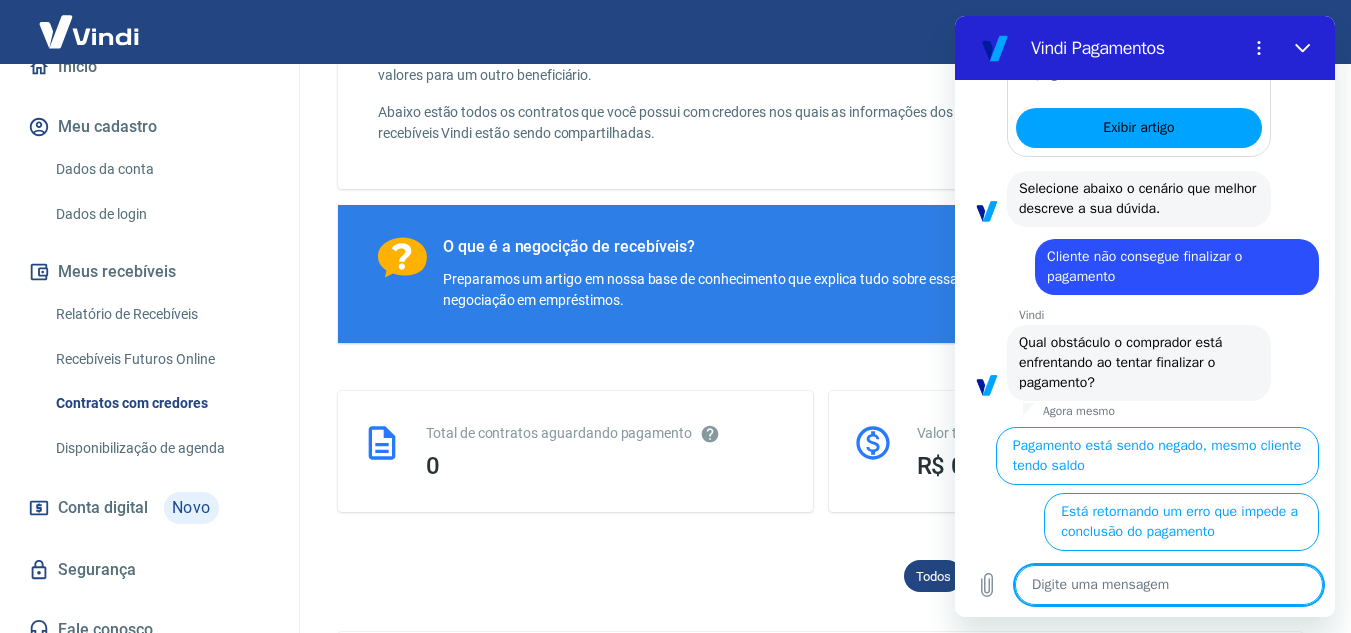 scroll, scrollTop: 1204, scrollLeft: 0, axis: vertical 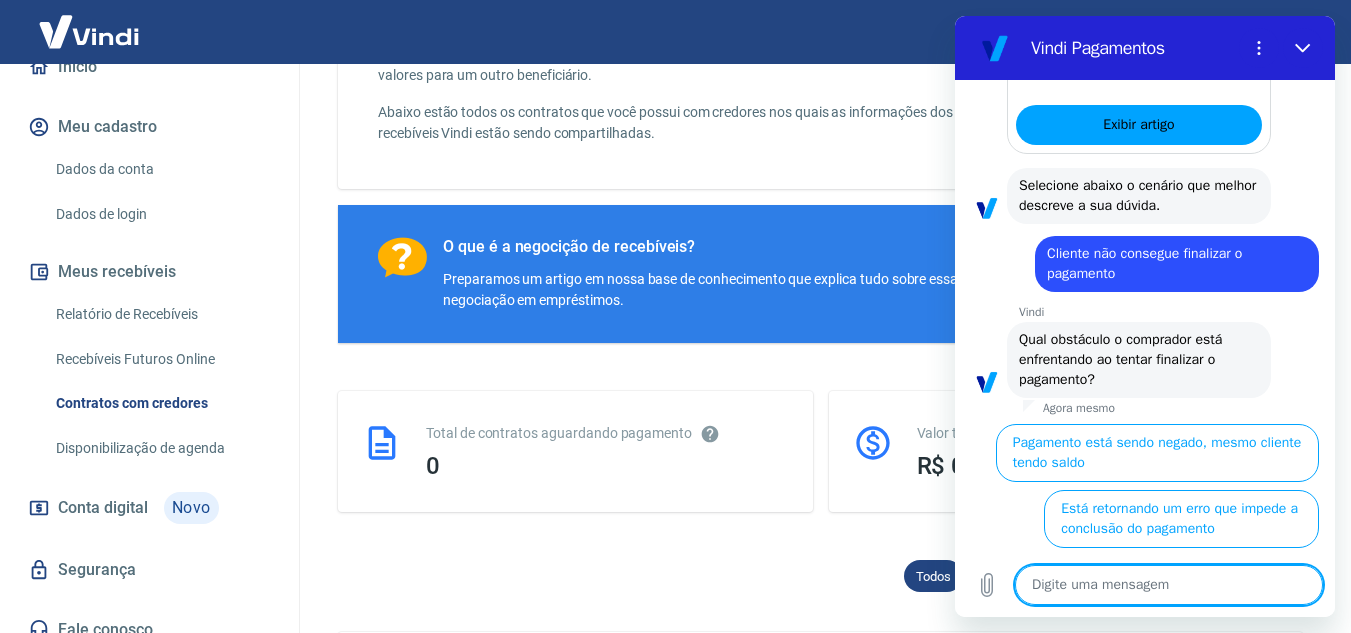 type on "a" 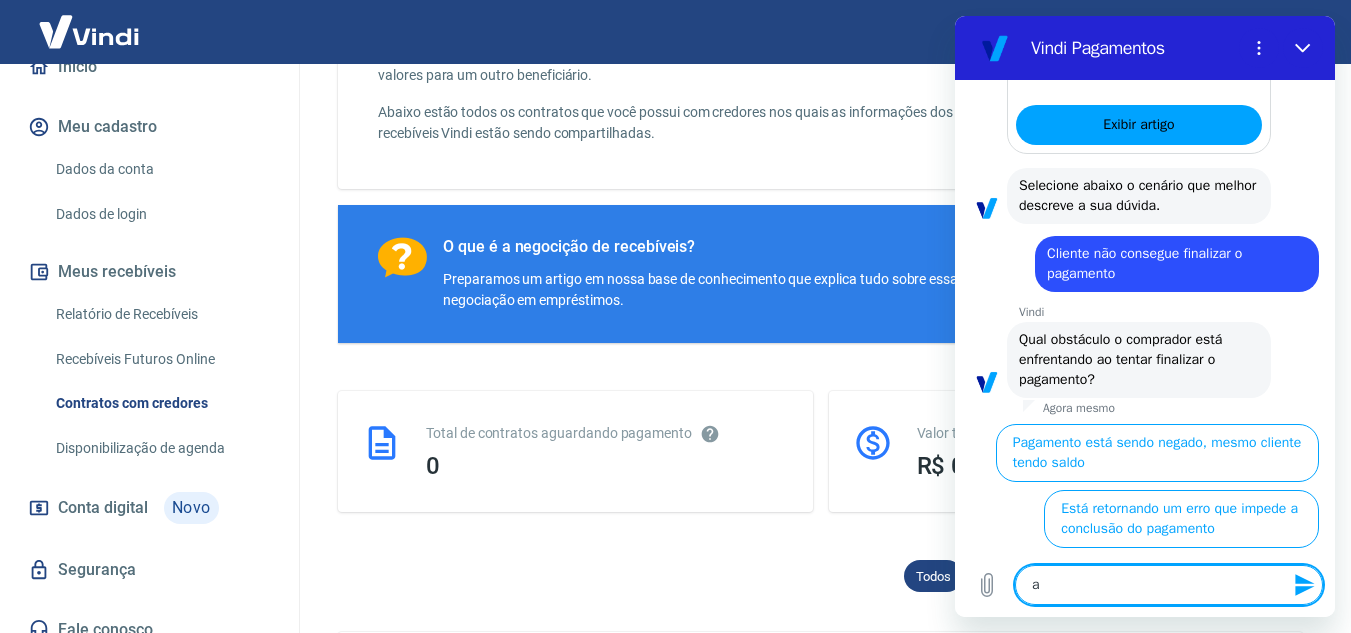 type on "at" 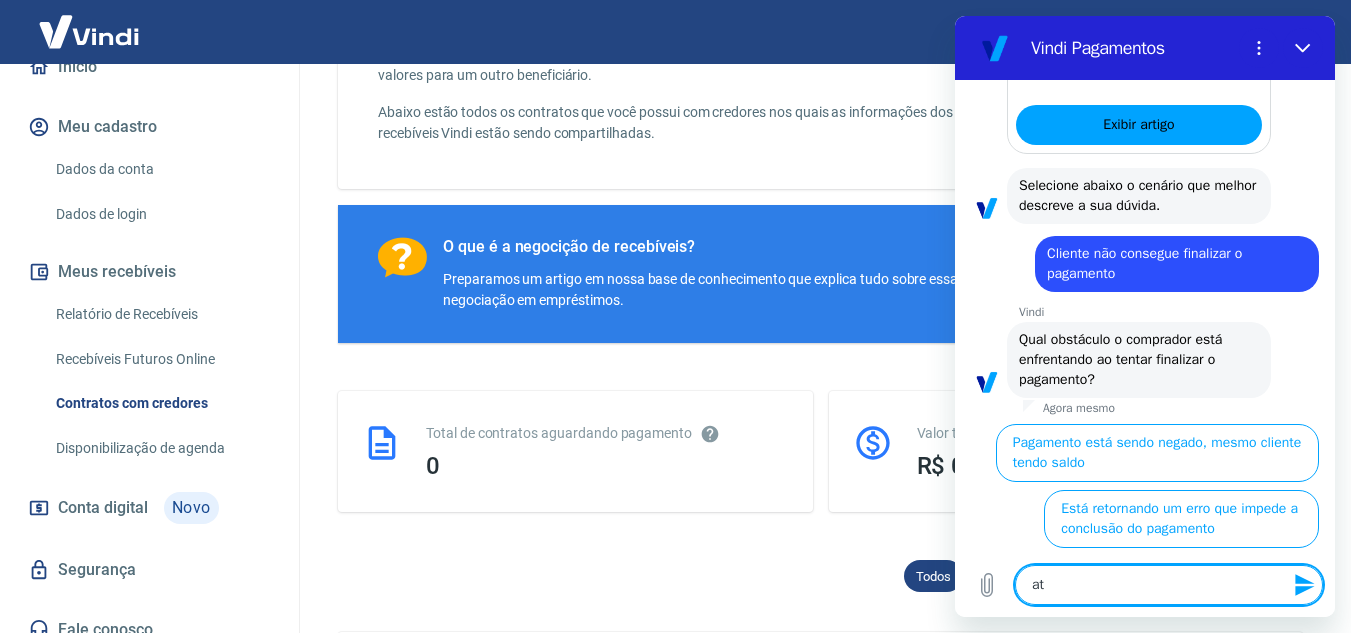 type on "ate" 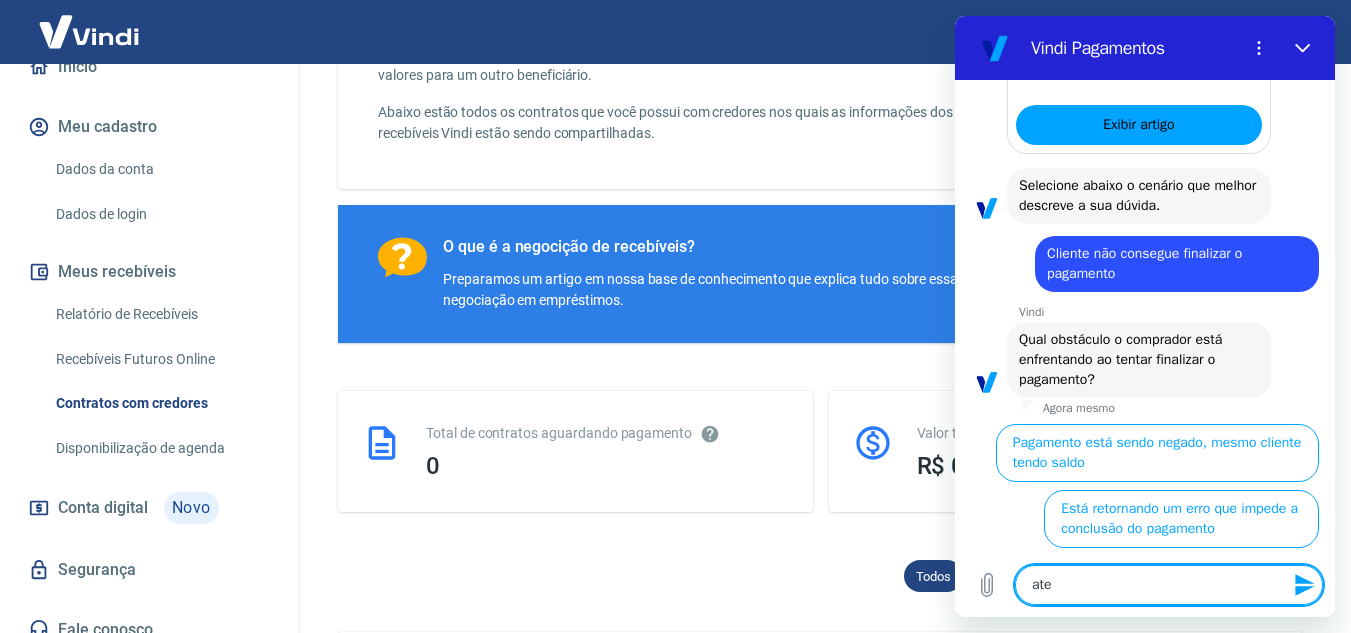 type on "x" 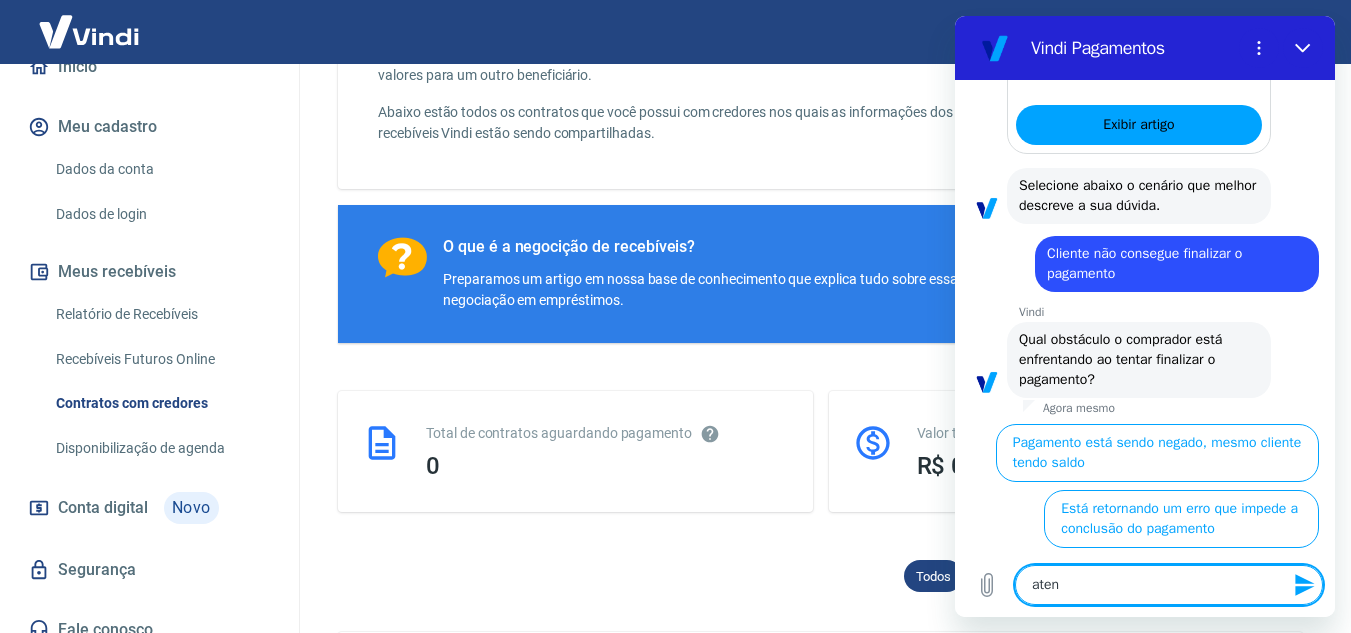type on "atend" 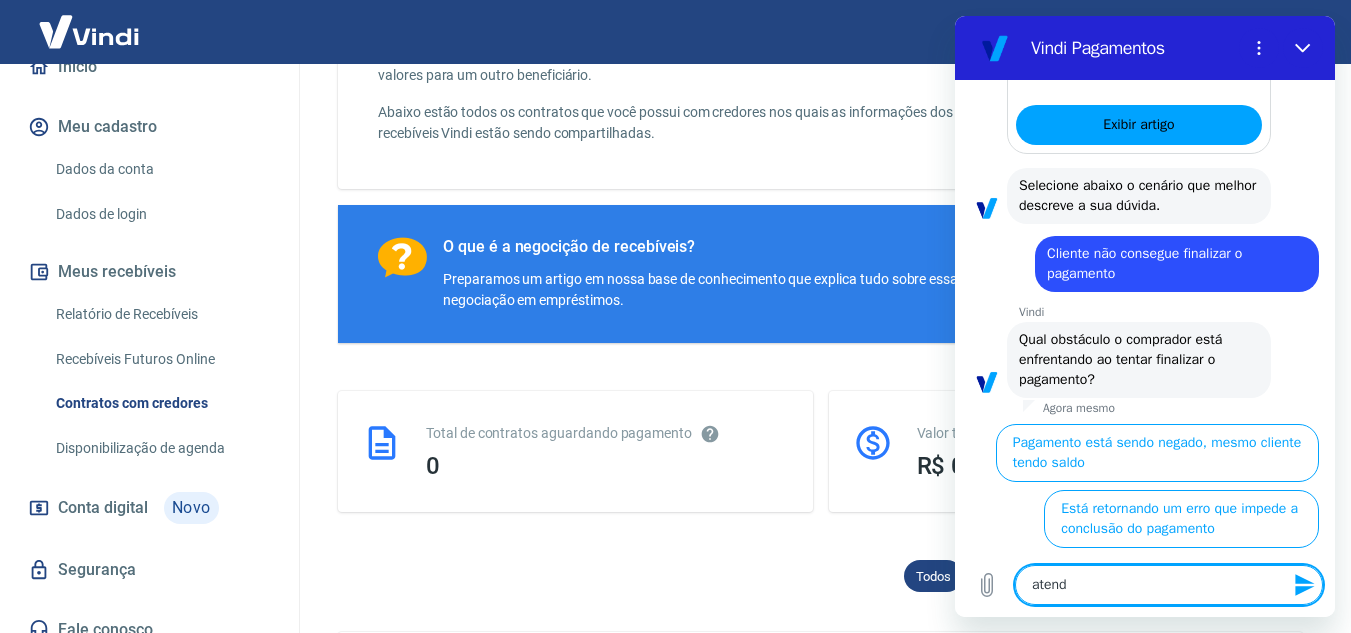 type on "atendi" 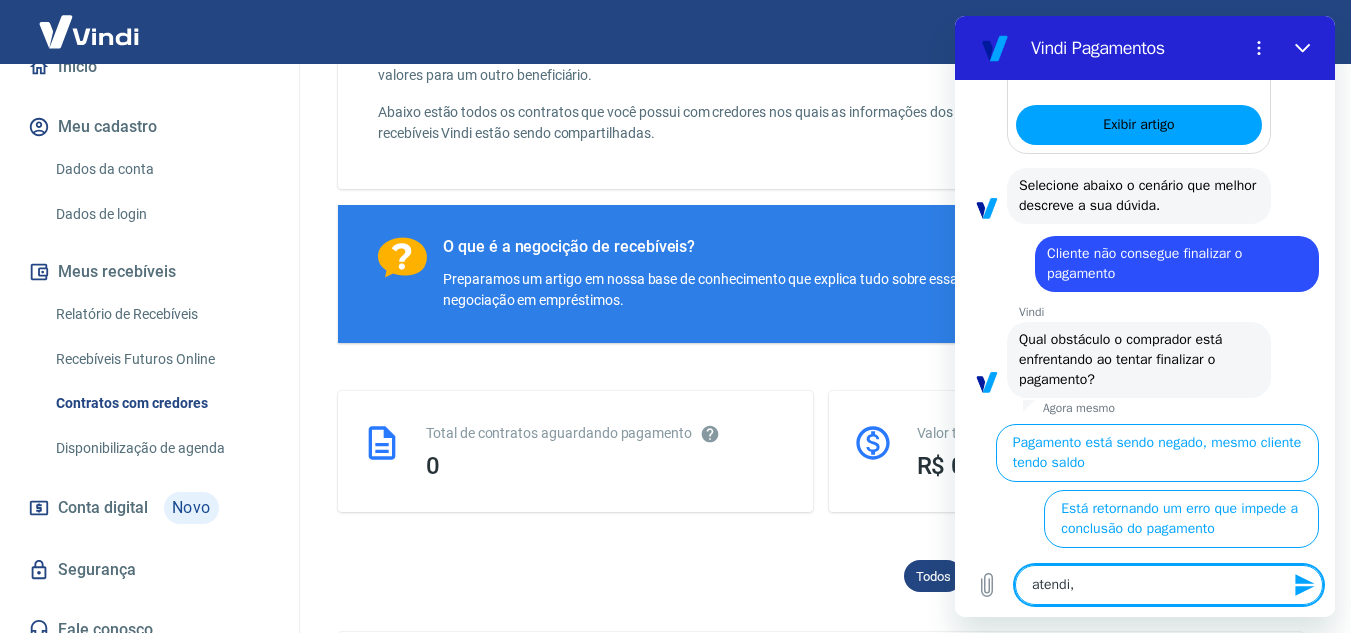 type on "atendi,m" 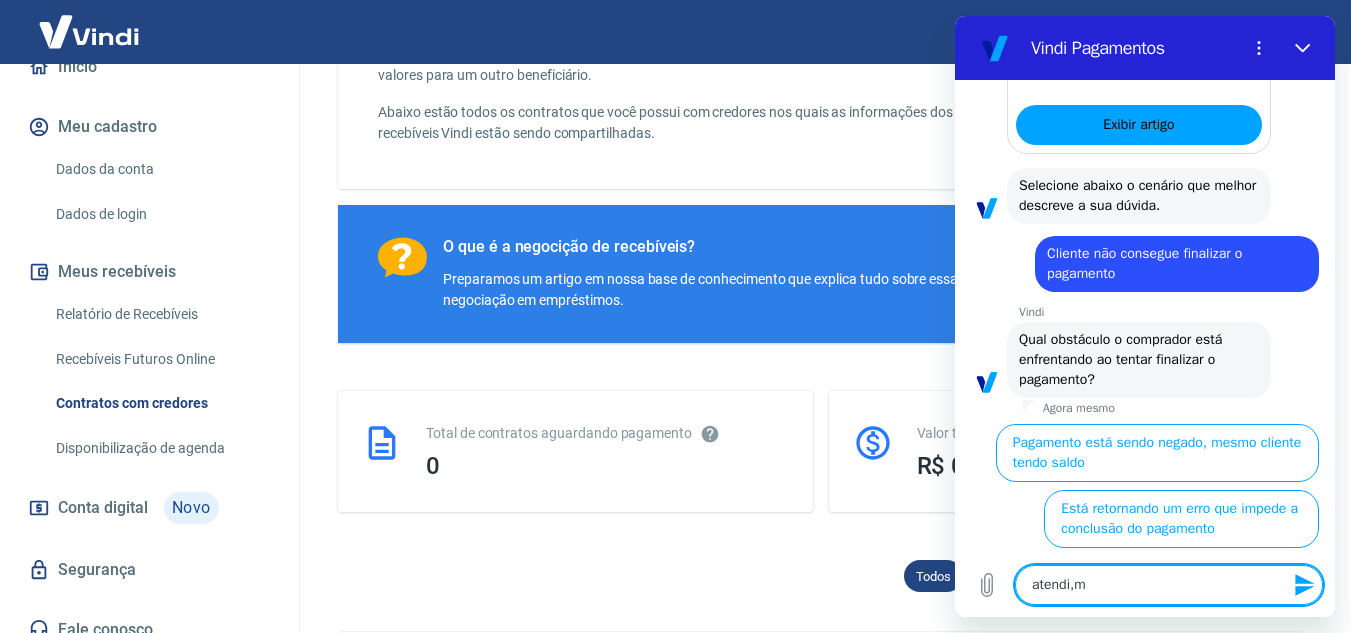 type on "atendi,me" 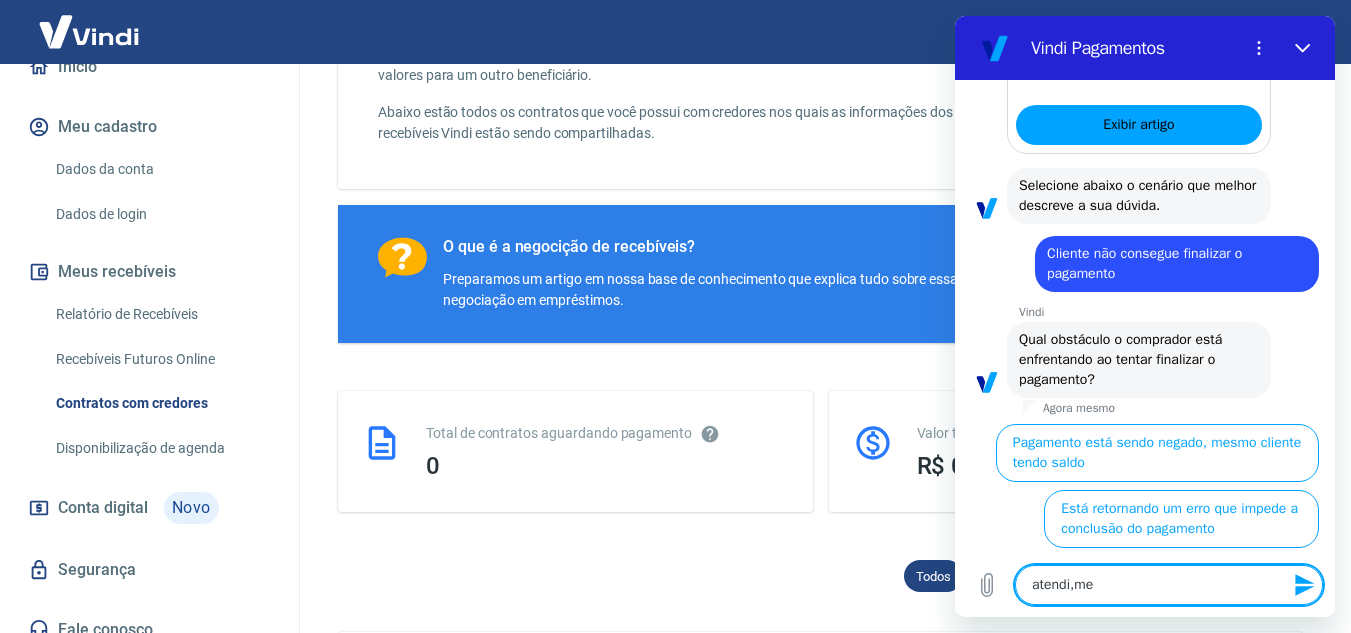 type on "atendi,men" 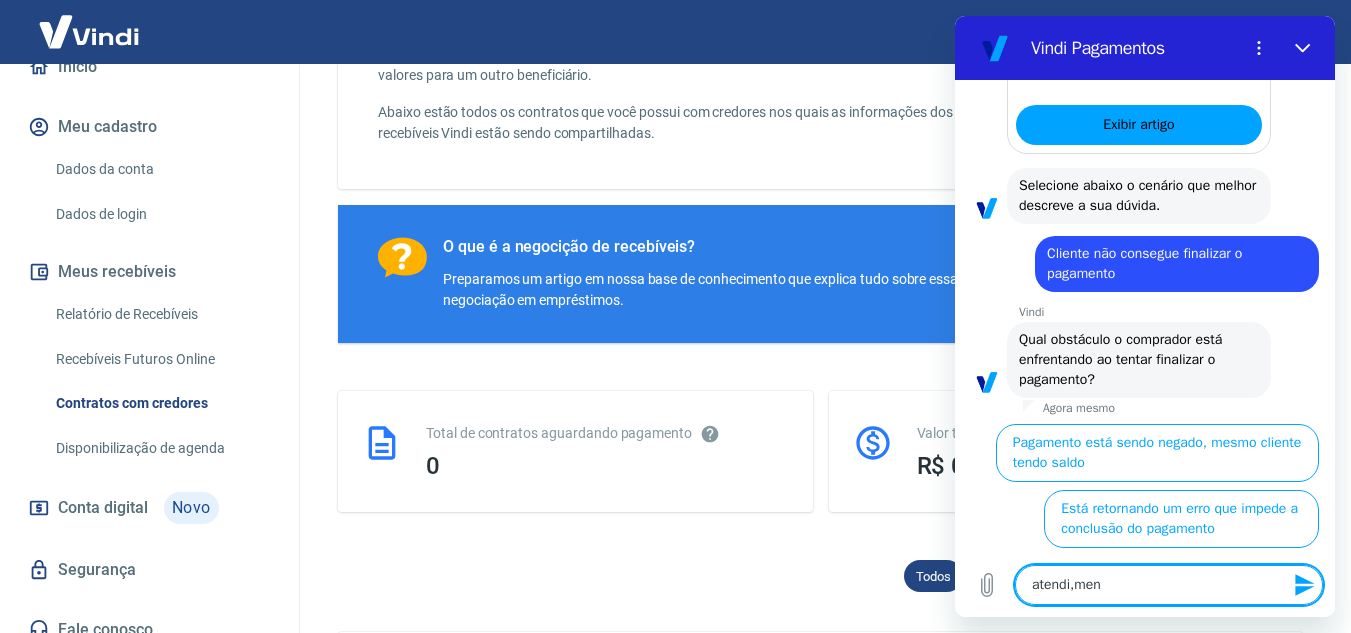 type on "atendi,ment" 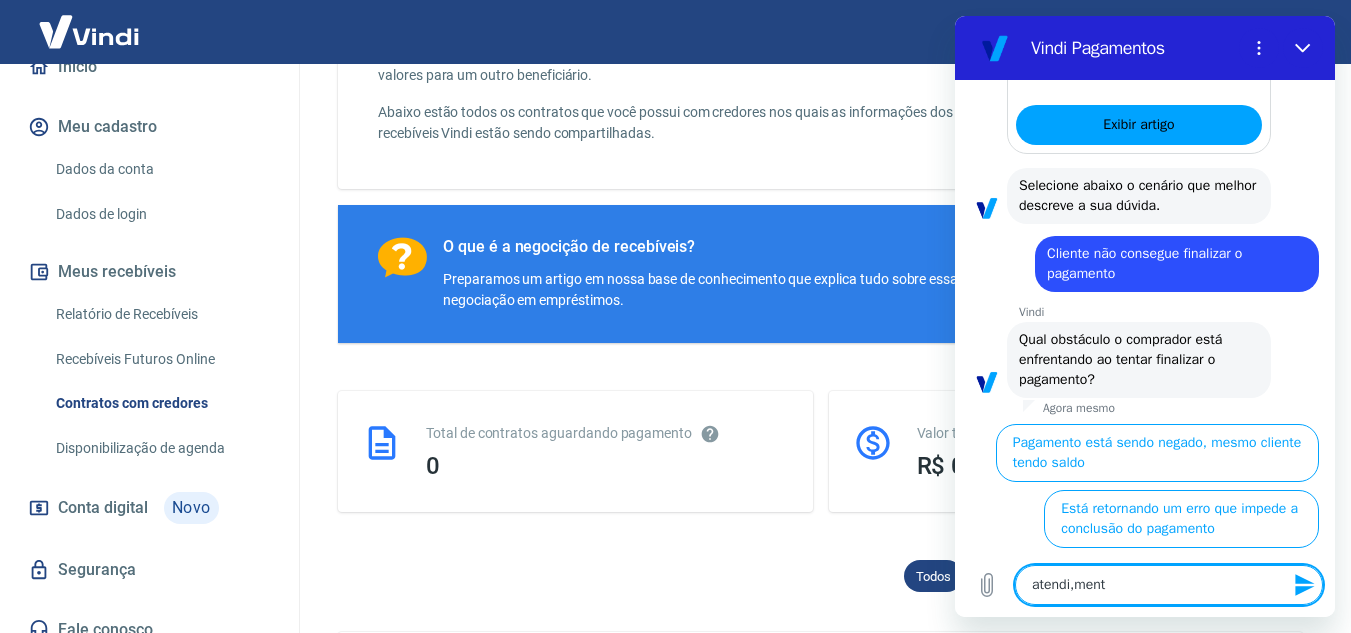 type on "atendi,mento" 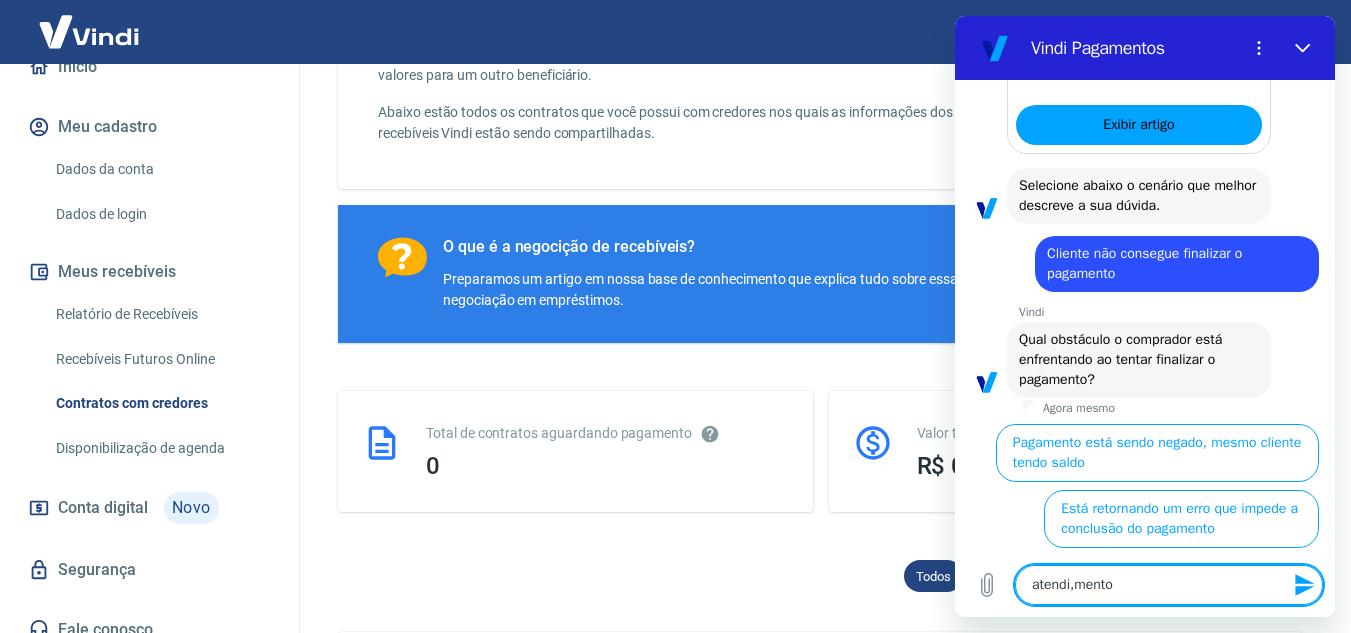 type on "atendi,ment" 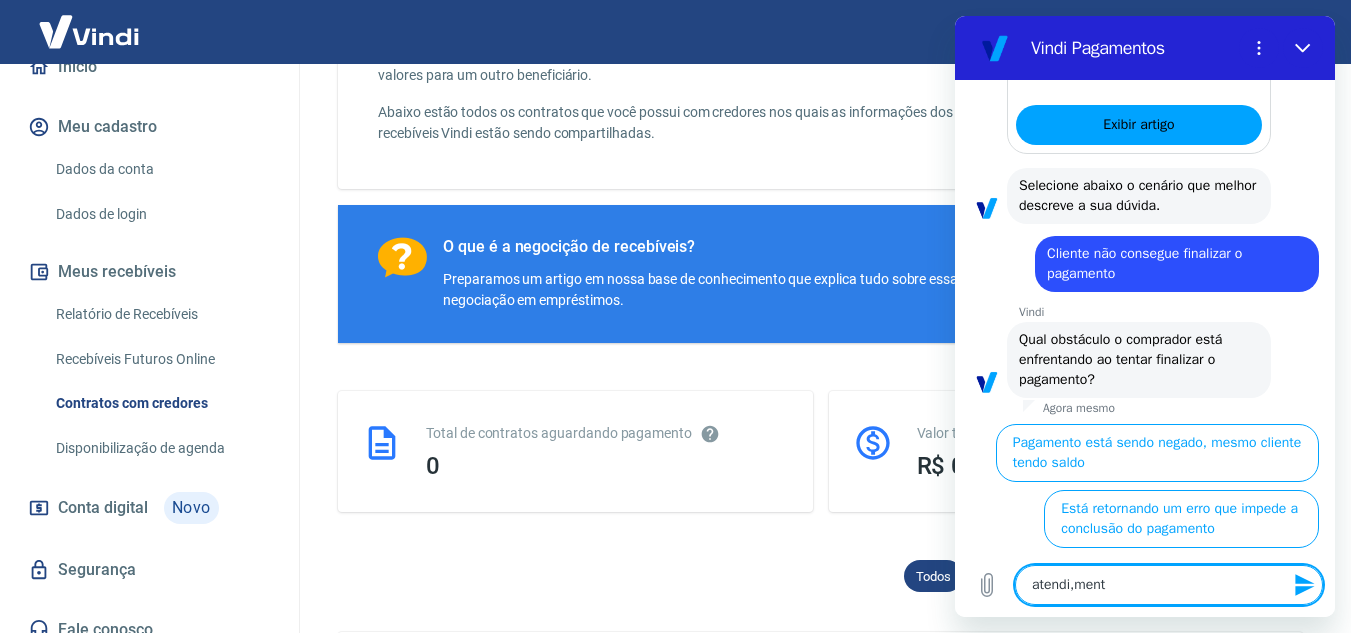 type on "x" 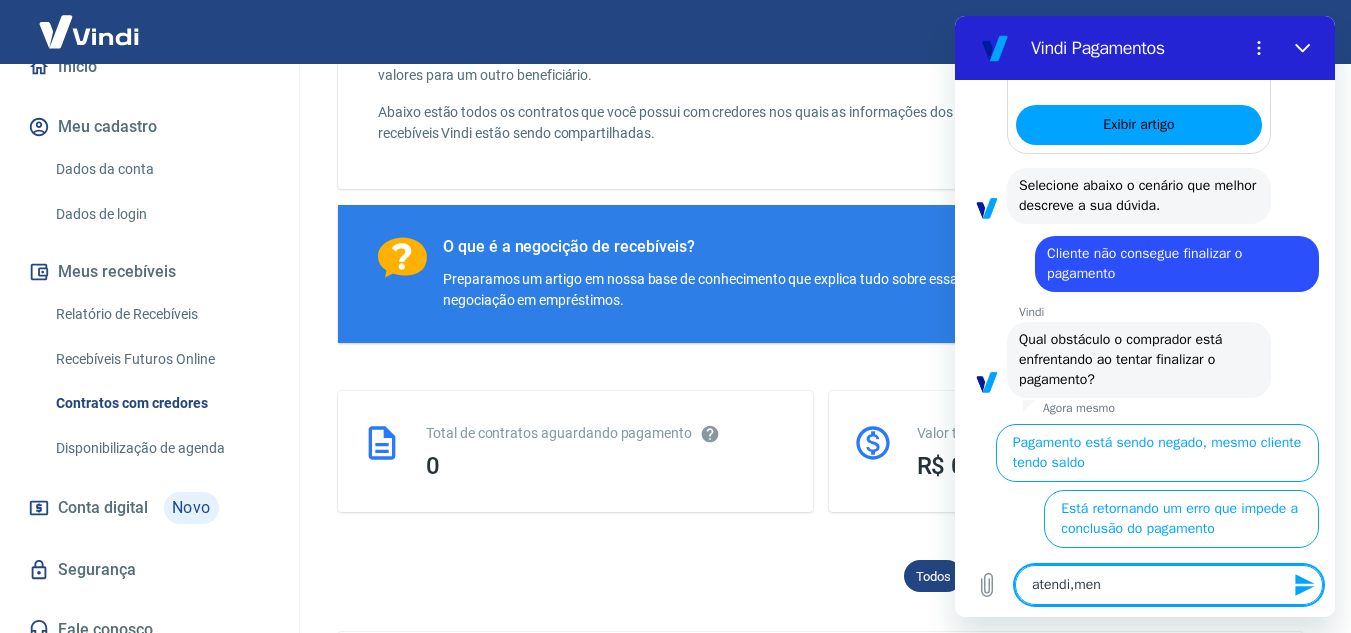 type on "atendi,me" 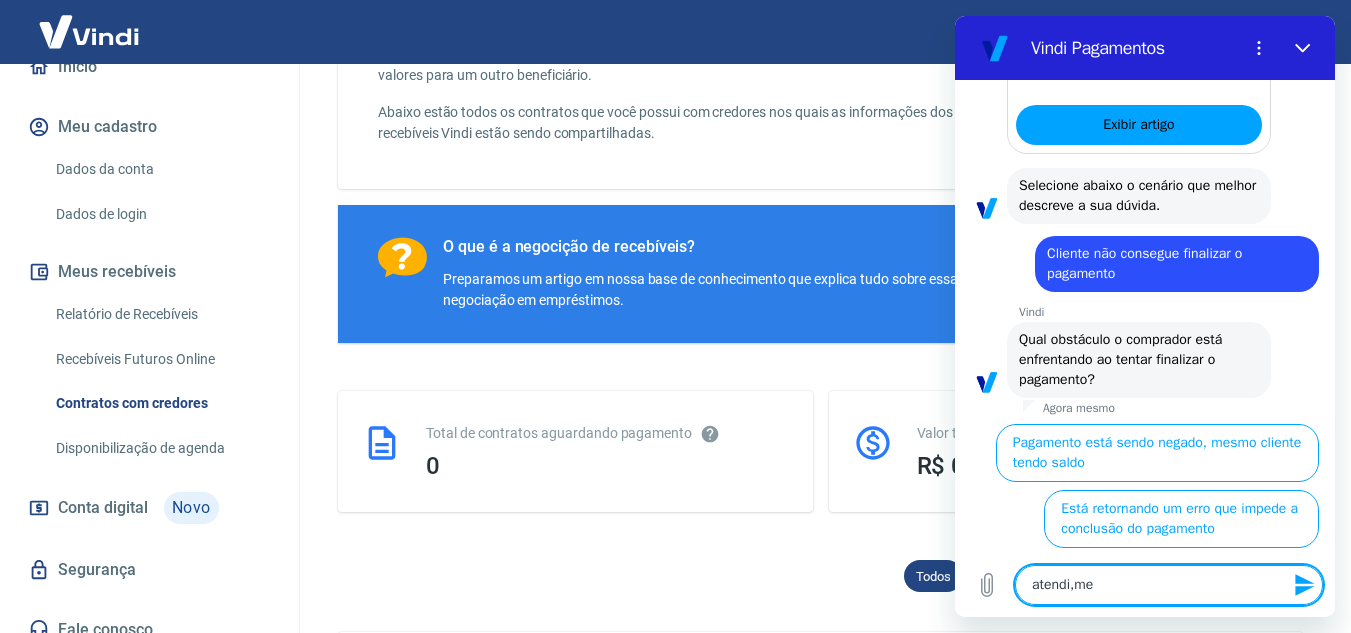 type on "atendi,m" 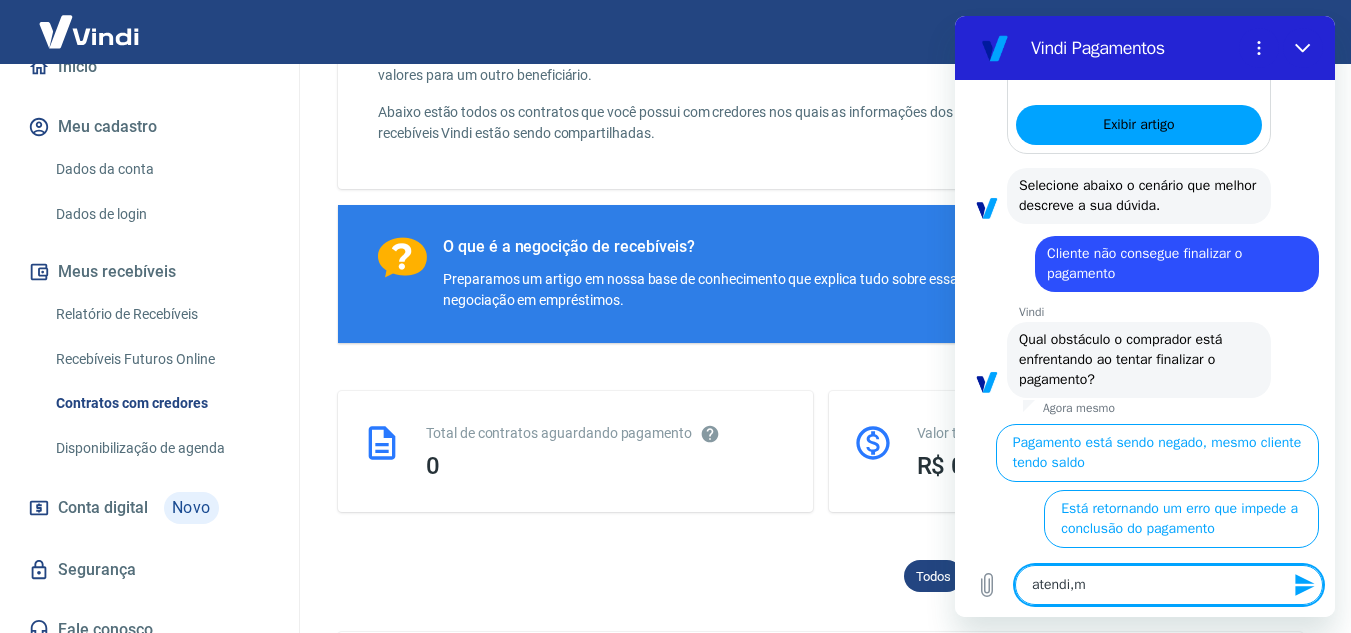 type on "atendi," 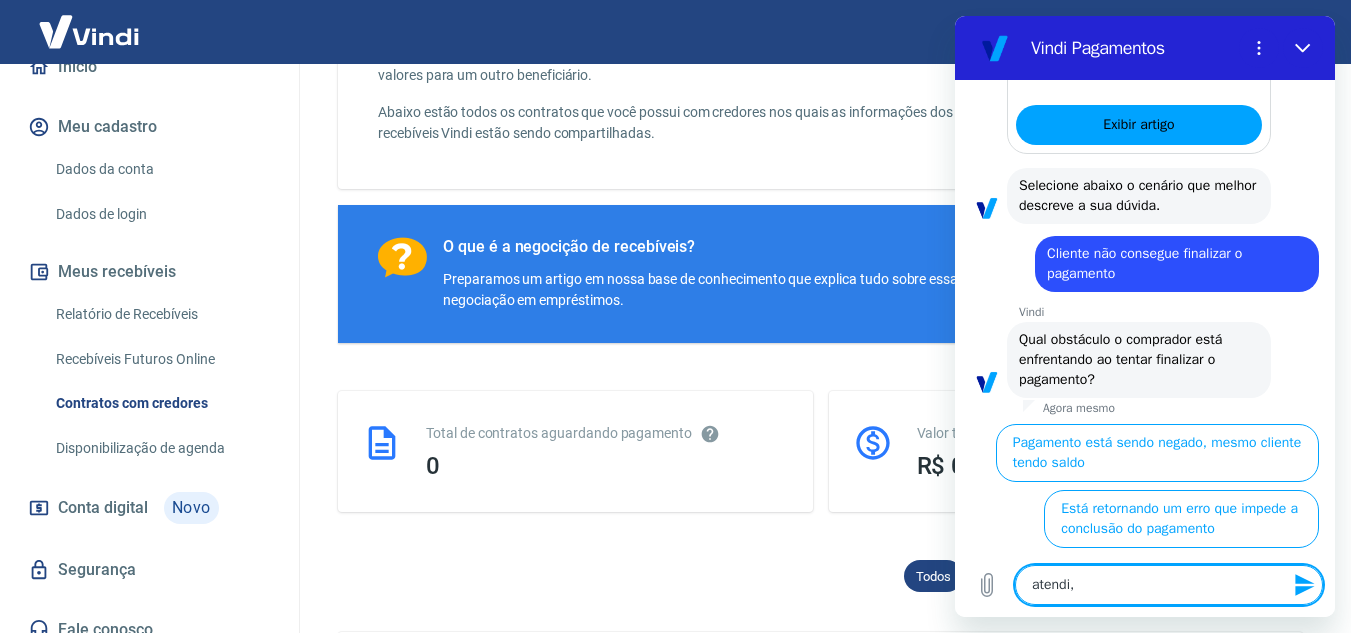 type on "atendi" 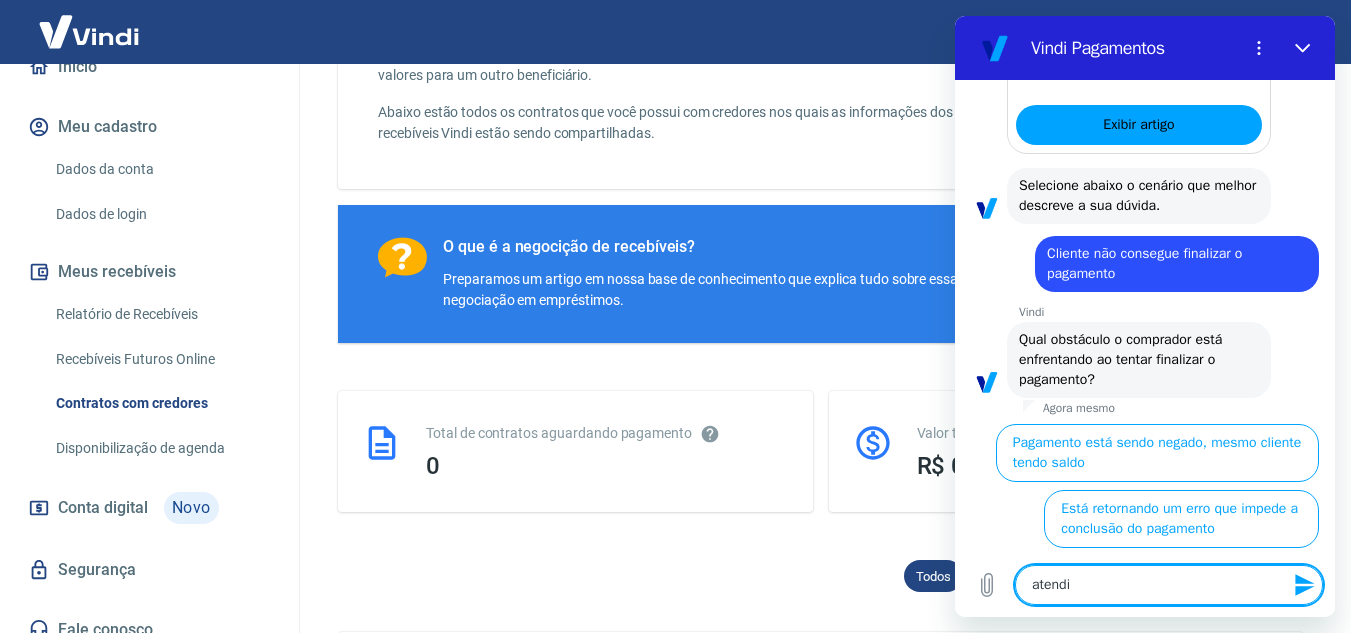 type on "atendim" 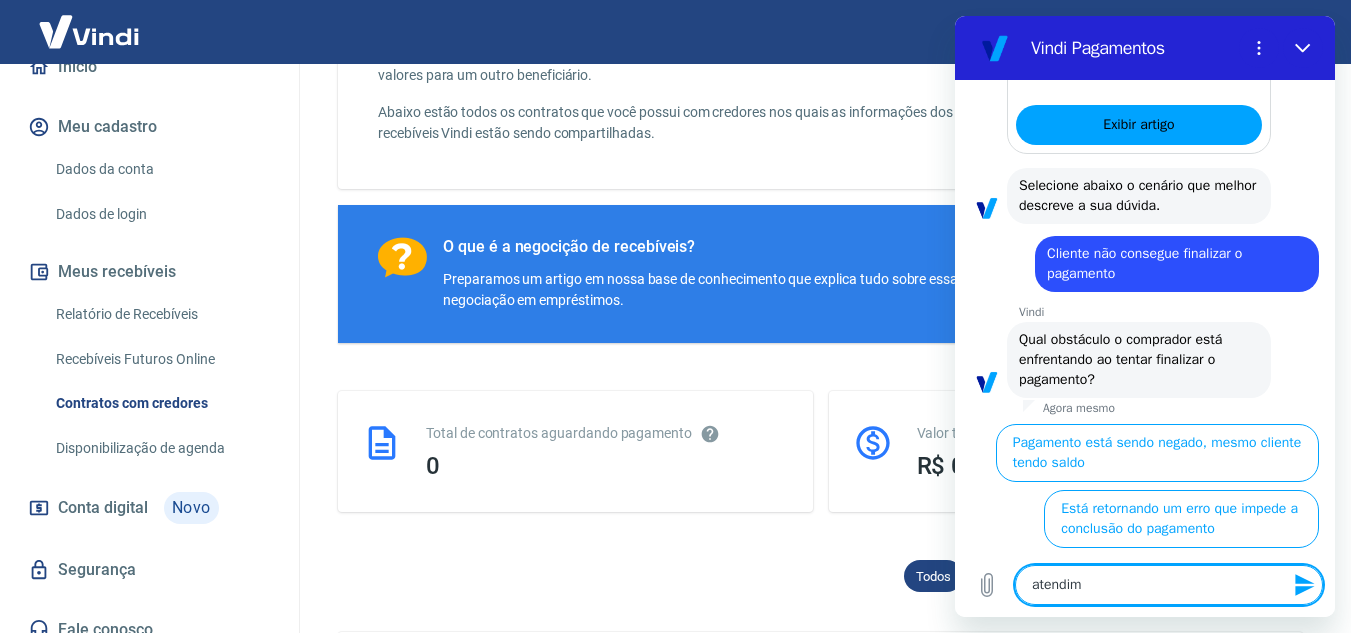 type on "atendime" 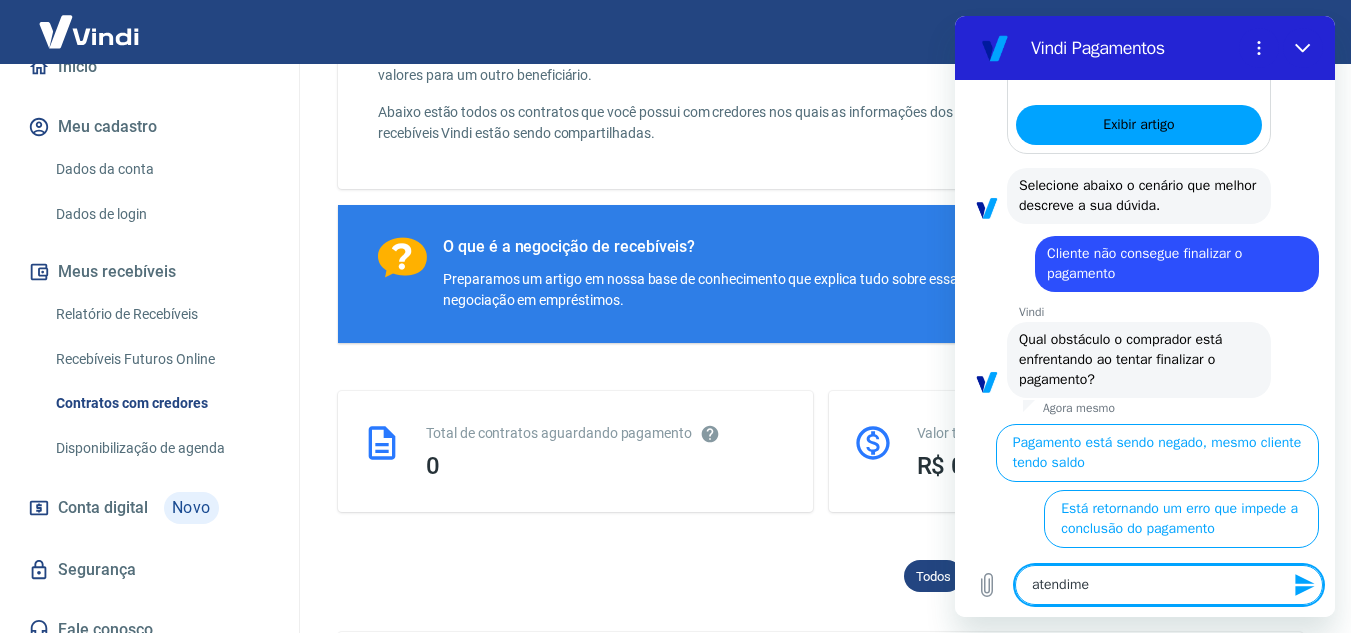 type on "atendimen" 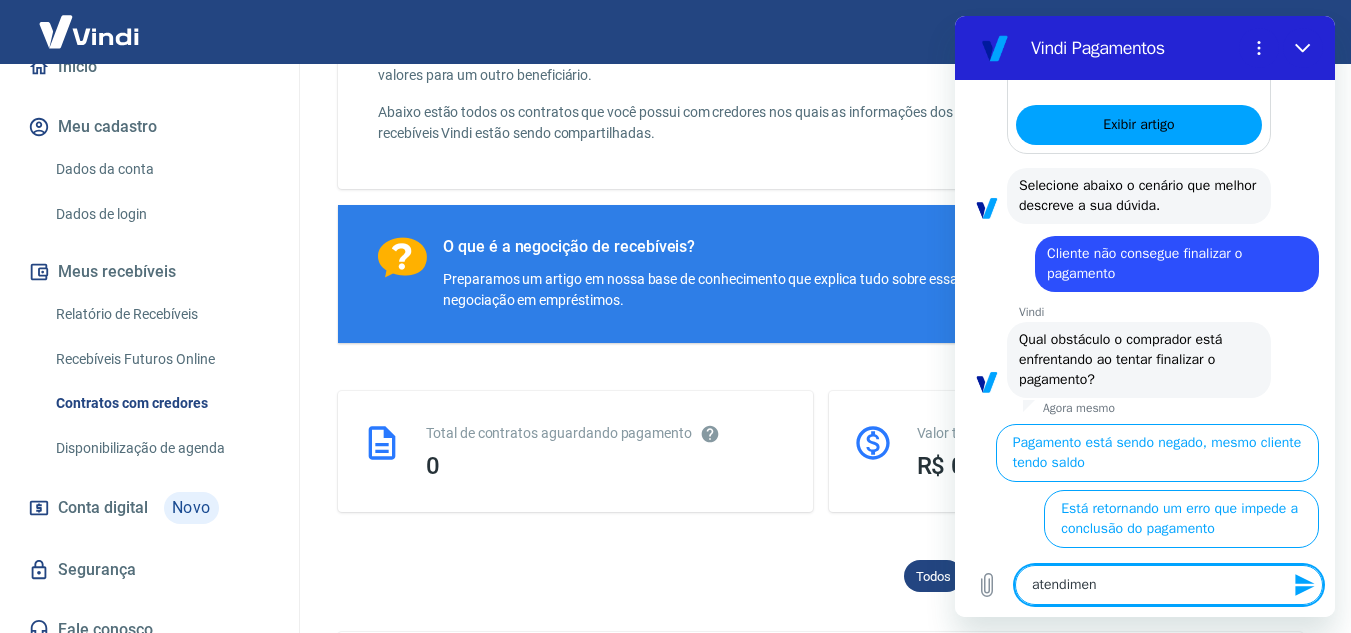 type on "atendiment" 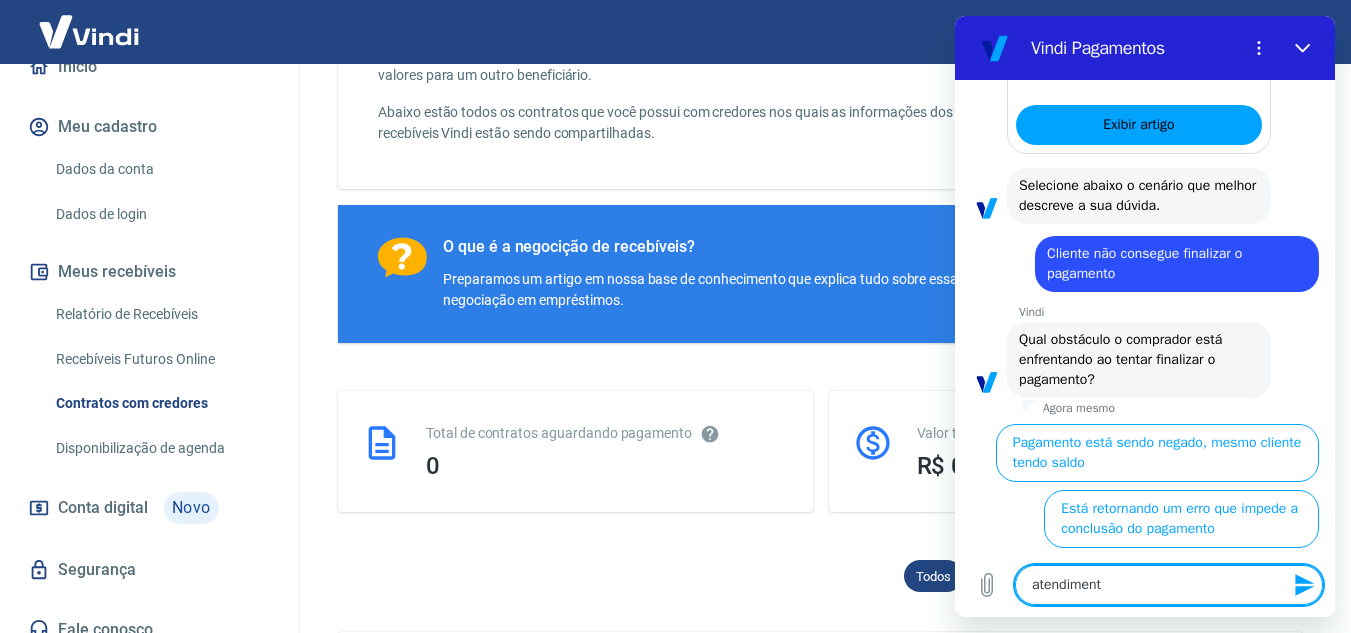 type on "atendimento" 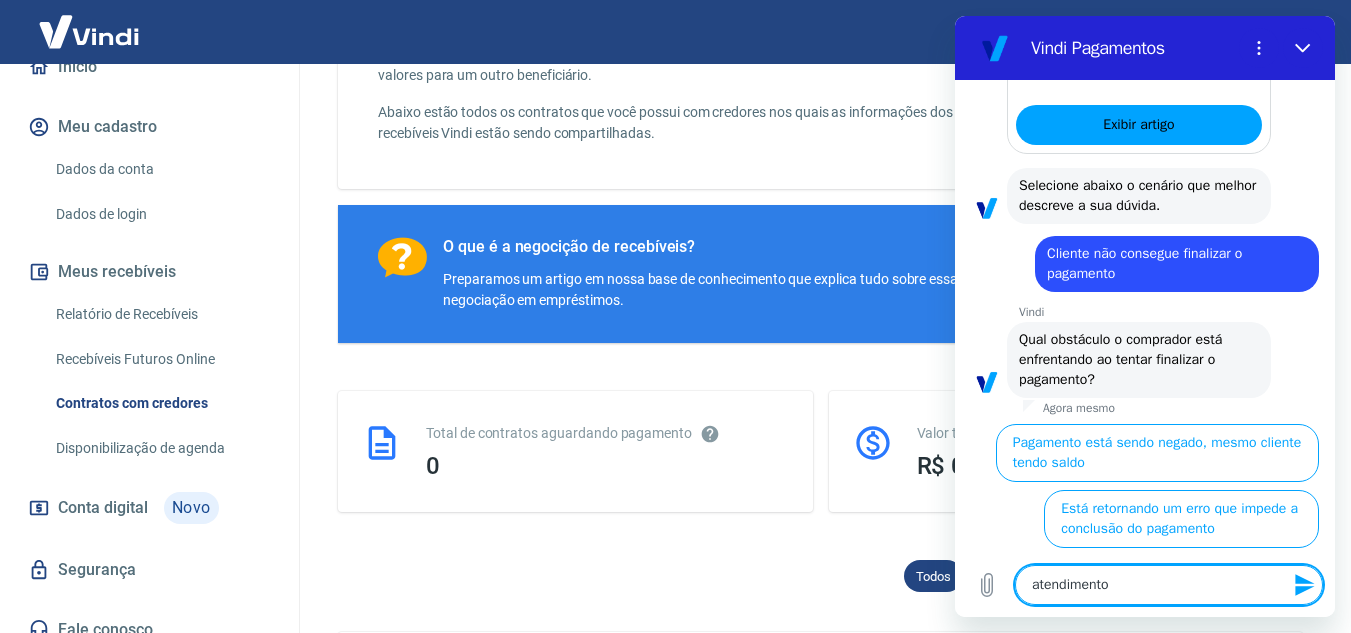 type 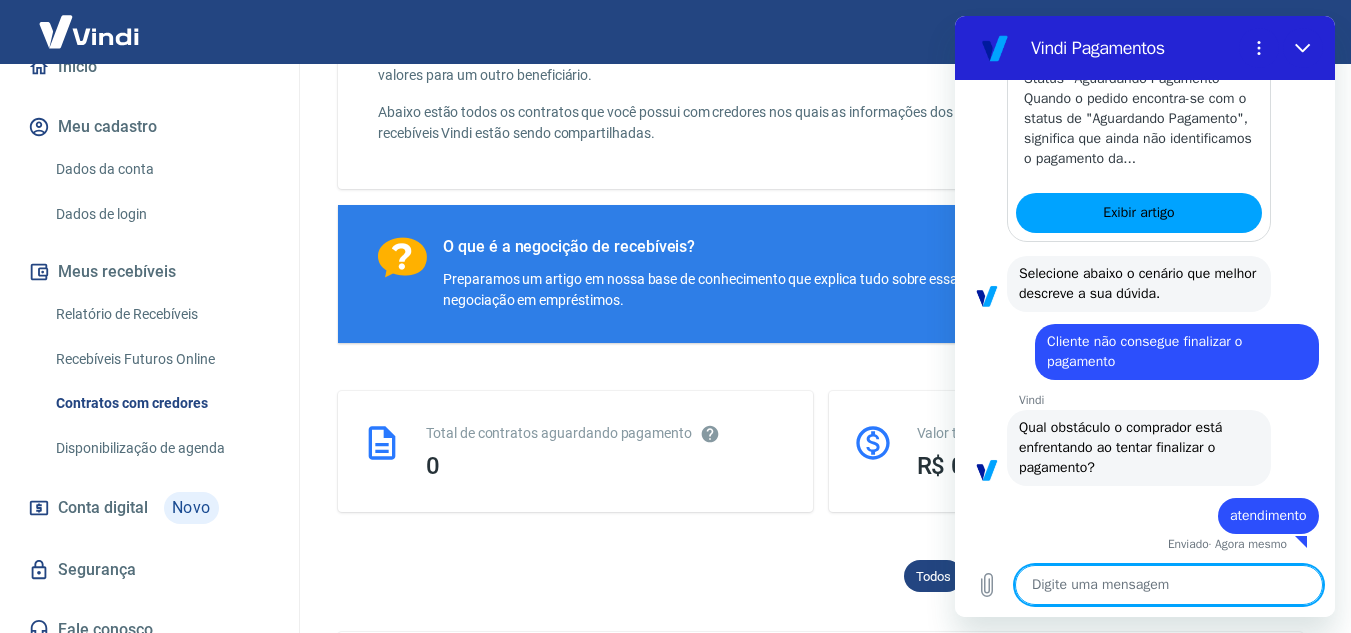 scroll, scrollTop: 1120, scrollLeft: 0, axis: vertical 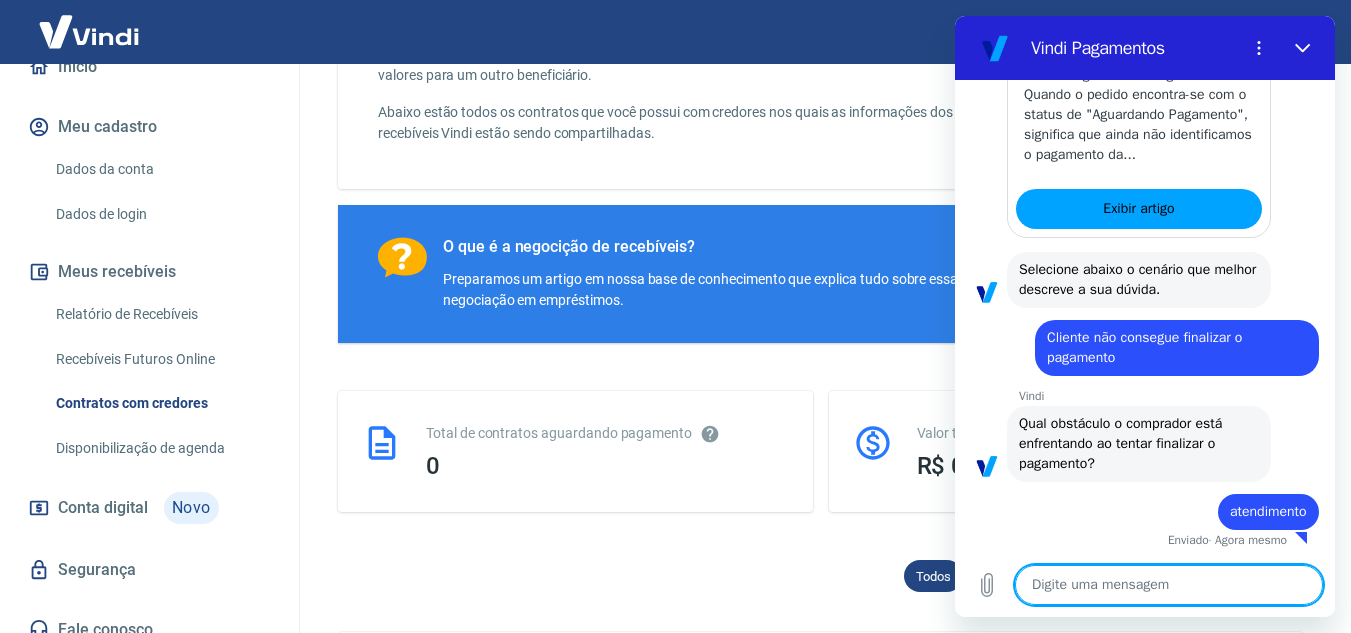 type on "x" 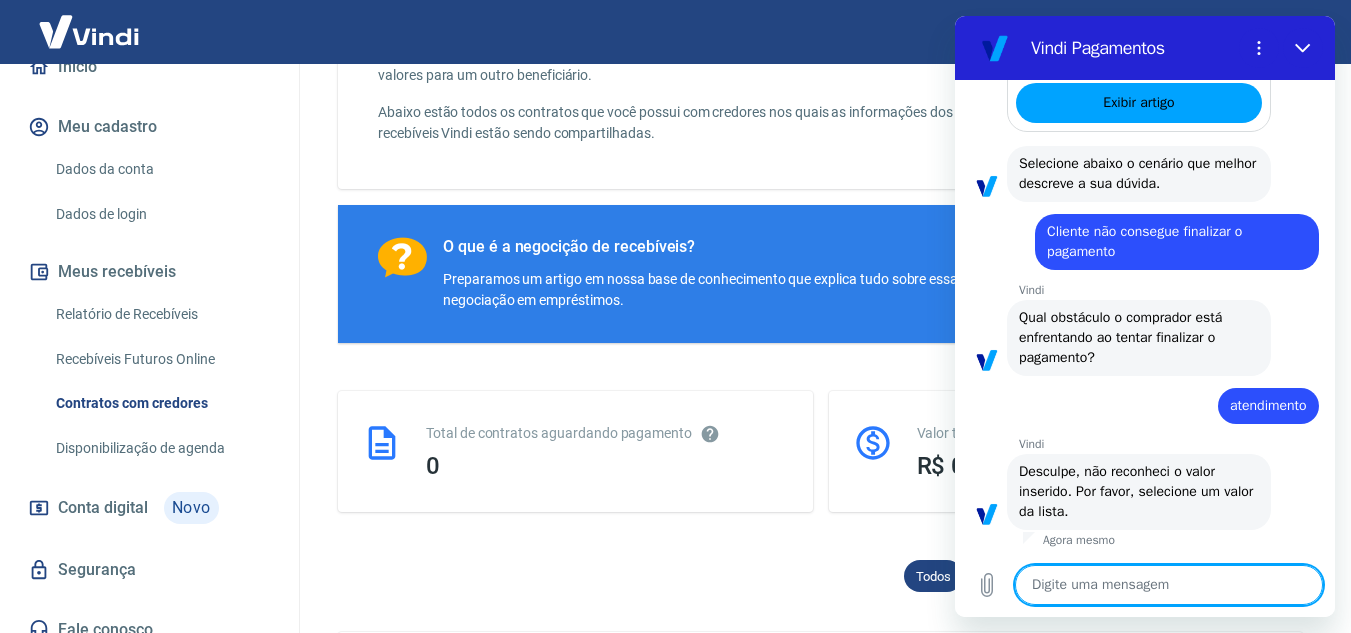 scroll, scrollTop: 1226, scrollLeft: 0, axis: vertical 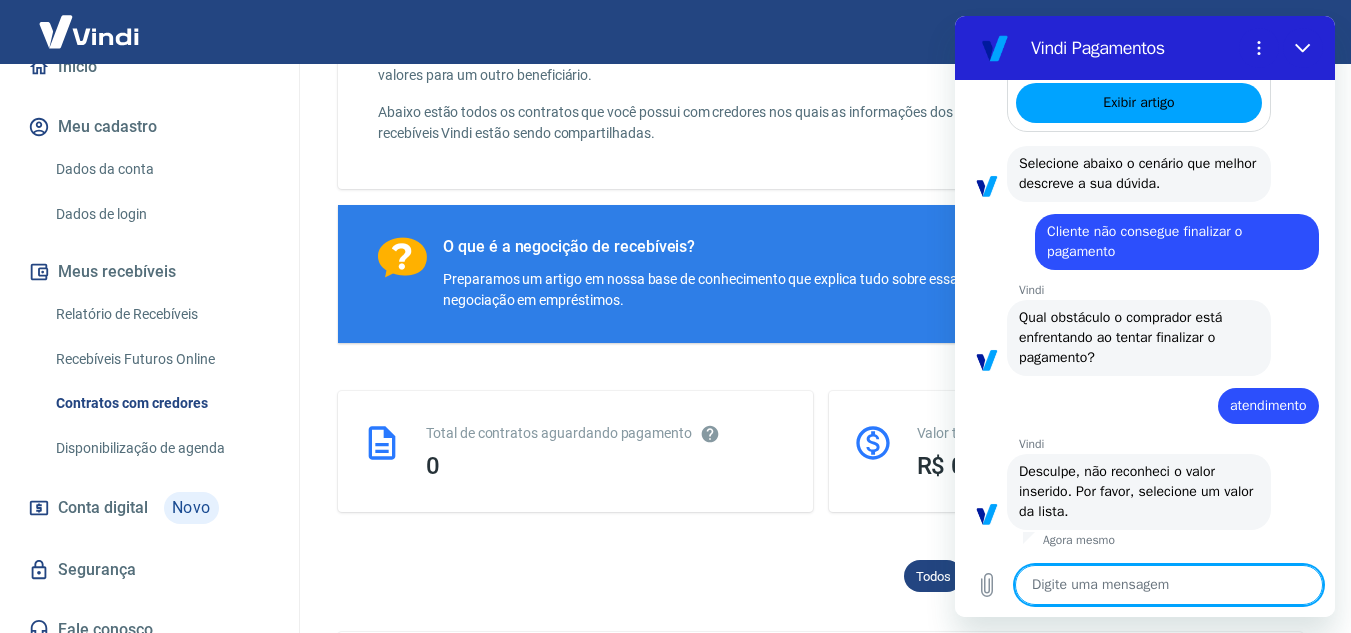 type on "a" 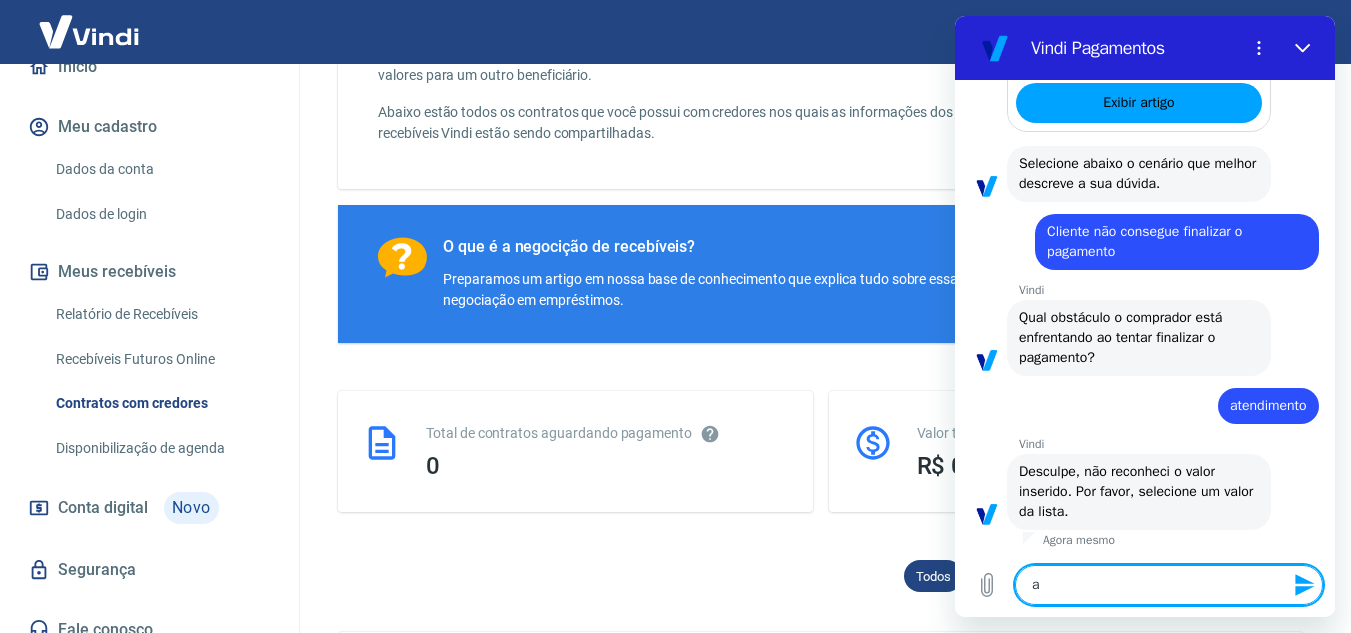 type on "at" 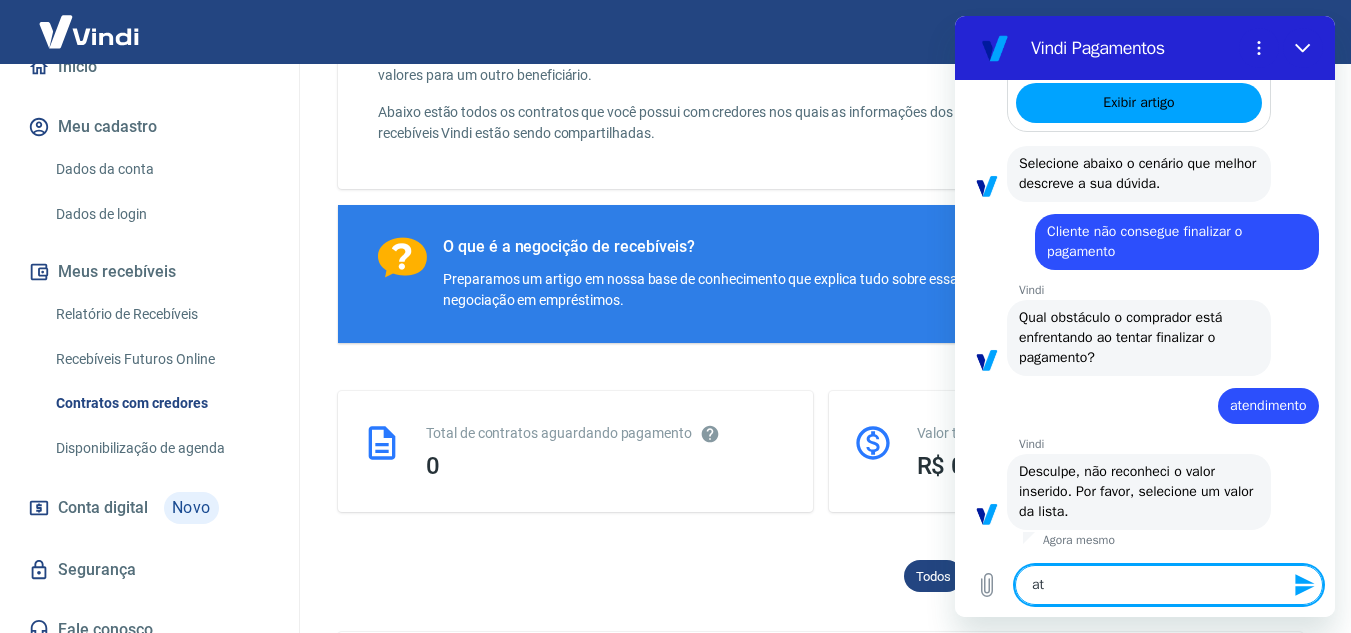 type on "ate" 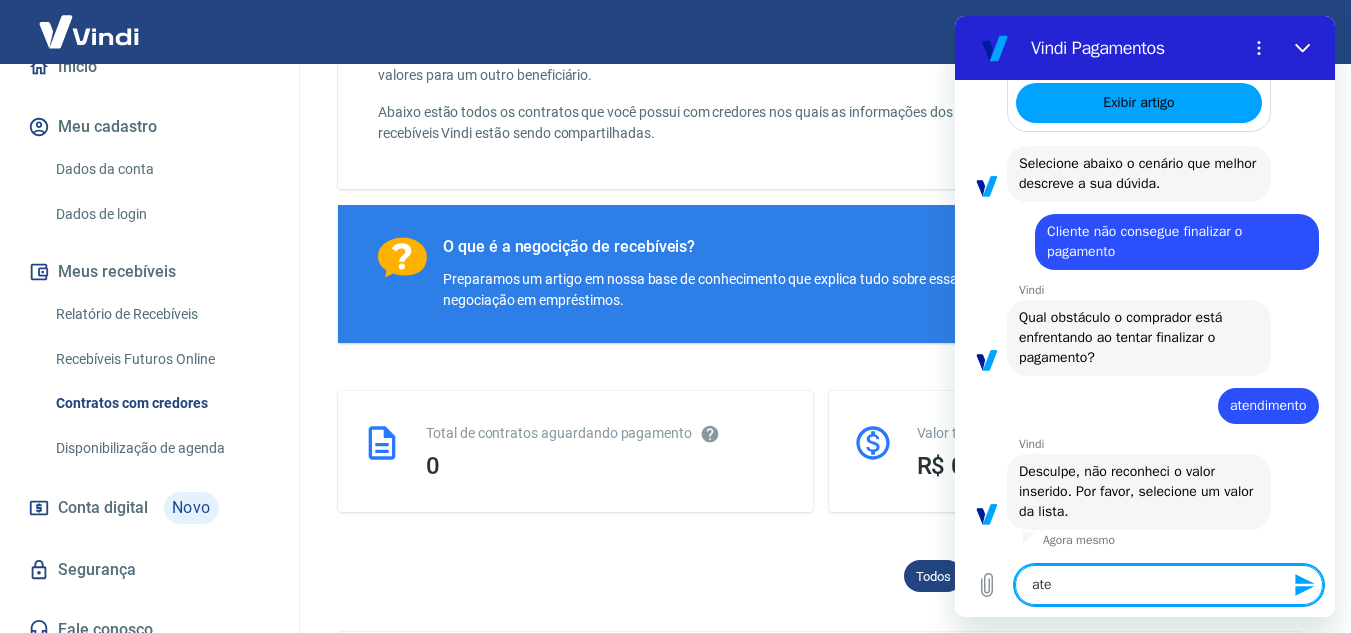 type on "aten" 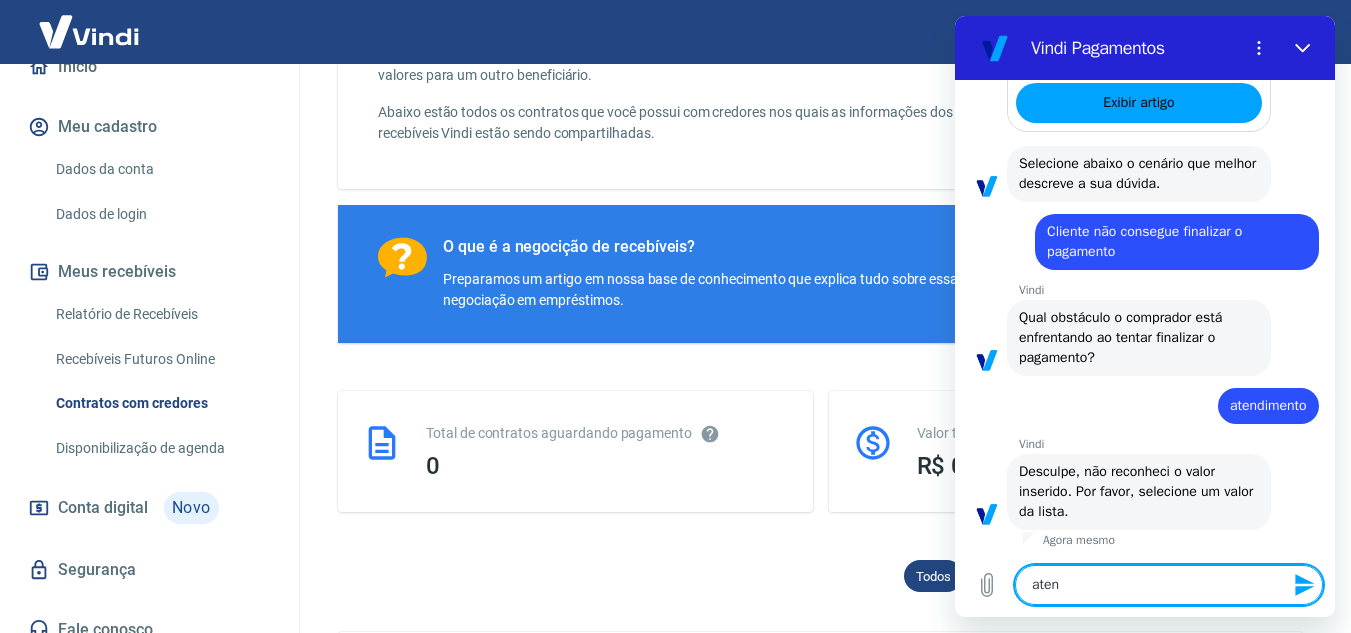 type on "atend" 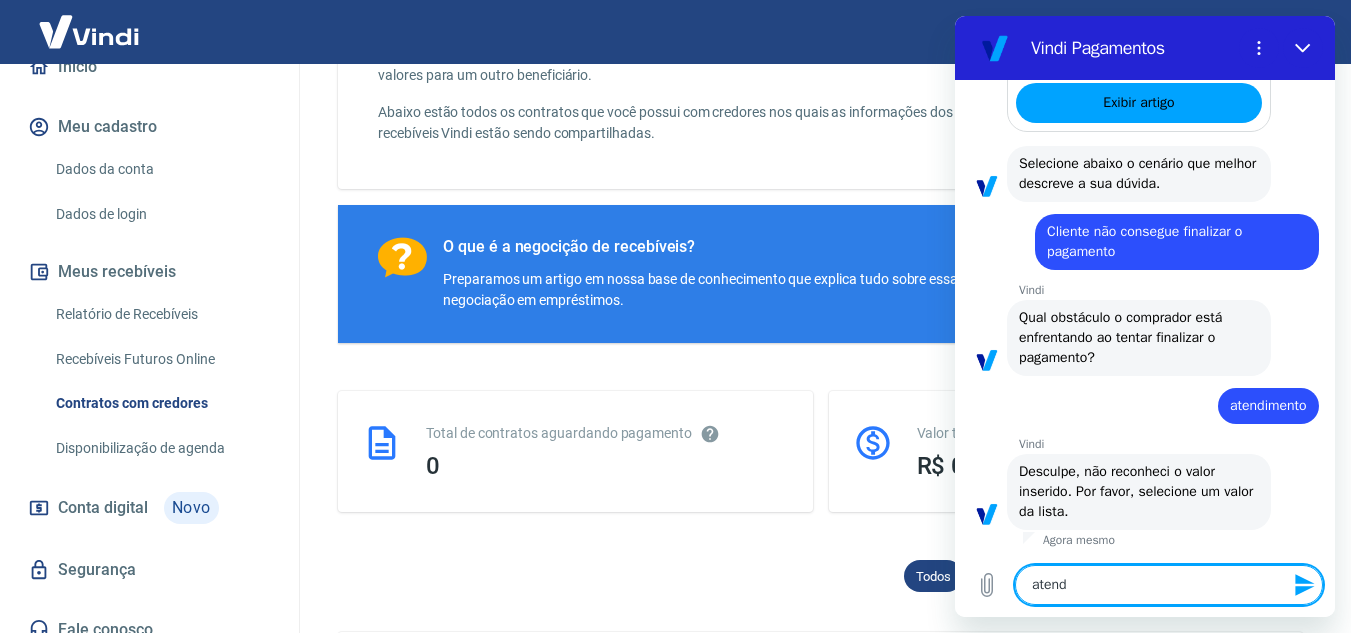 type on "atende" 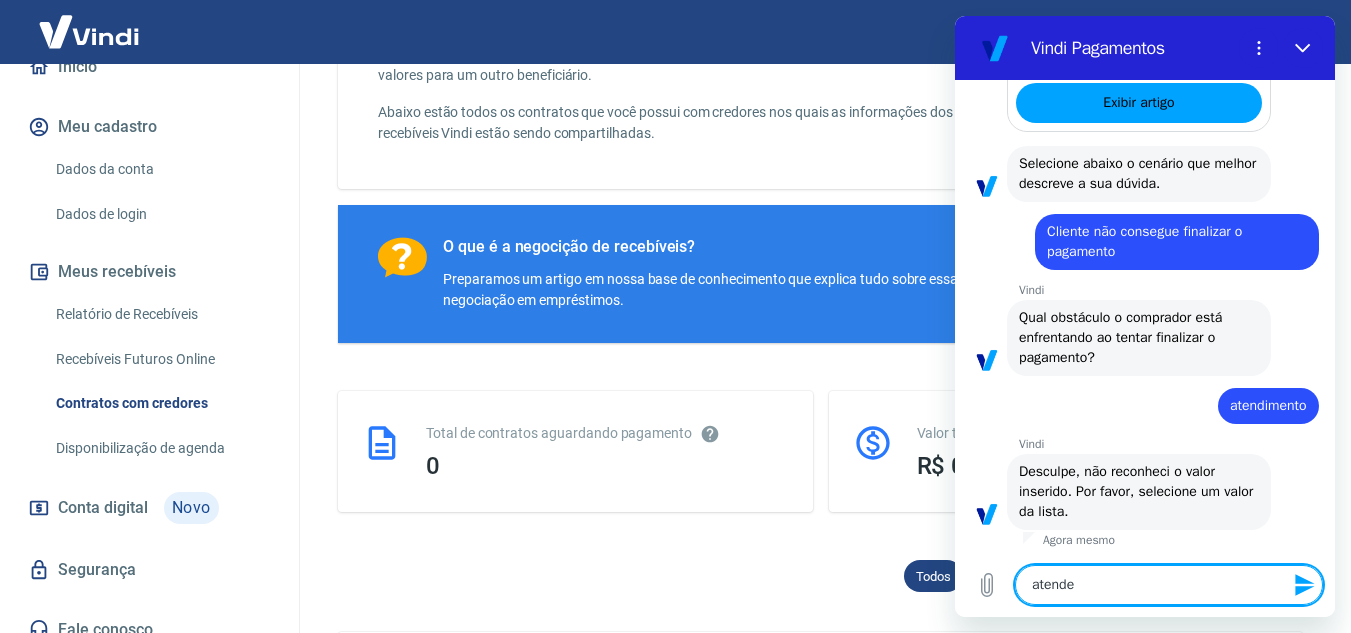 type on "atenden" 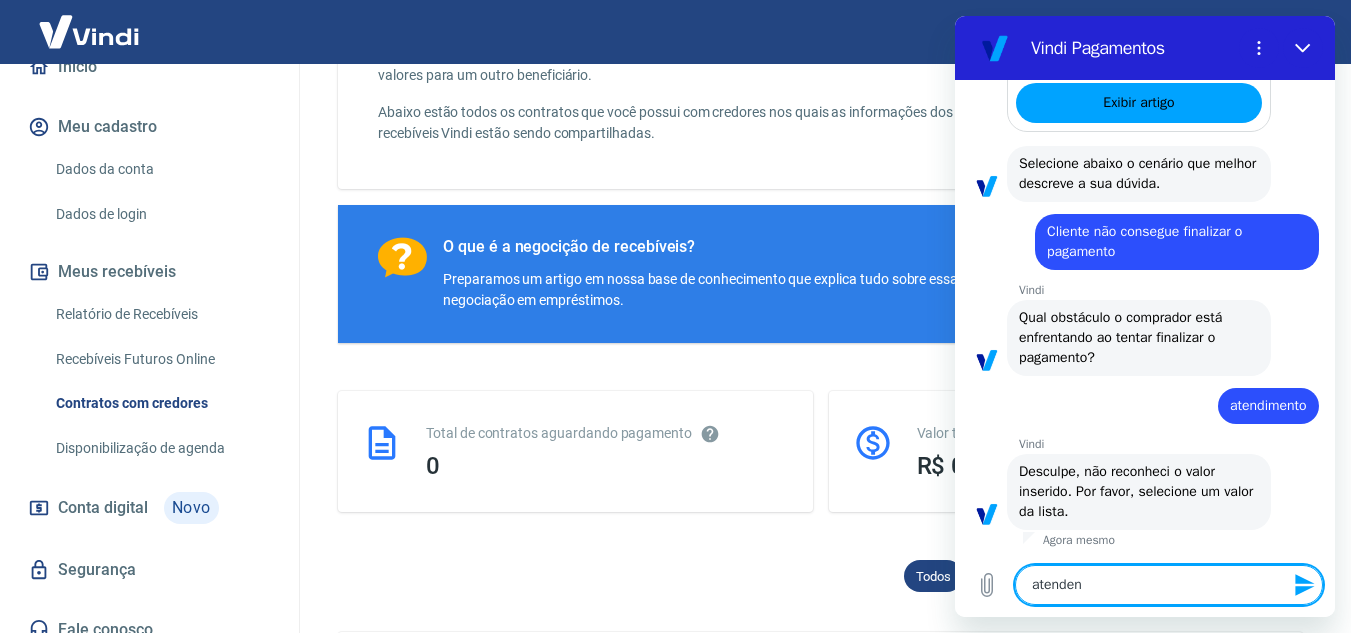 type on "atendent" 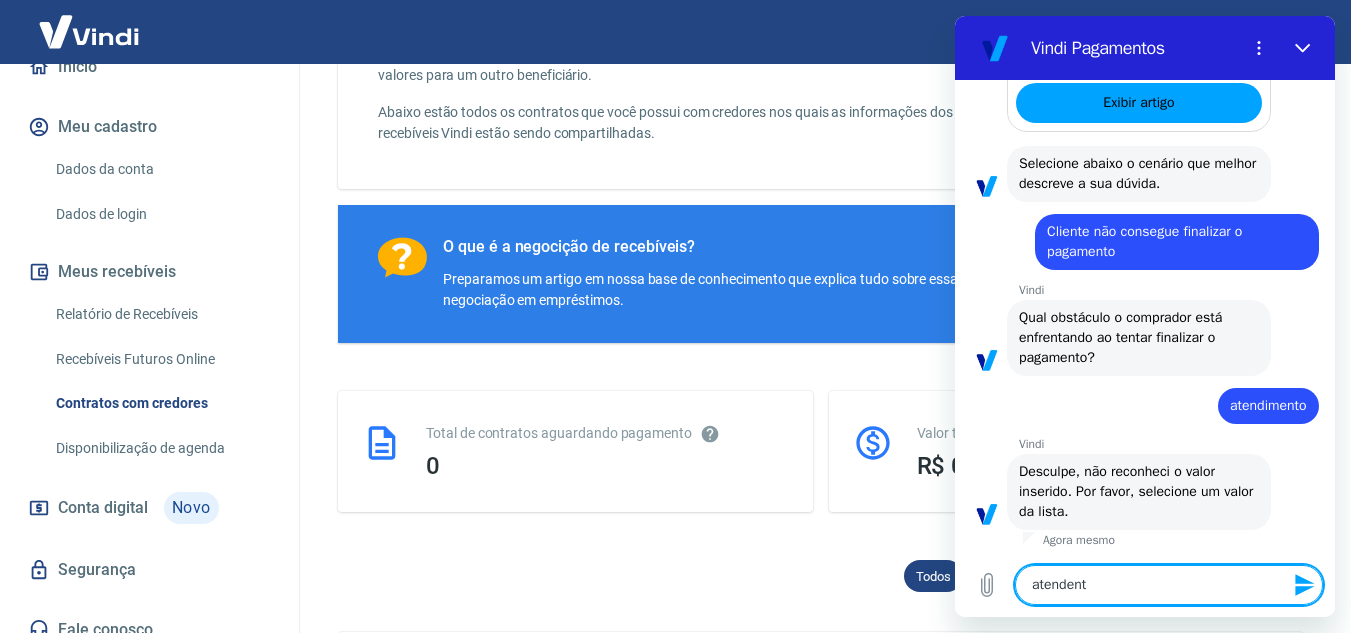 type on "atendente" 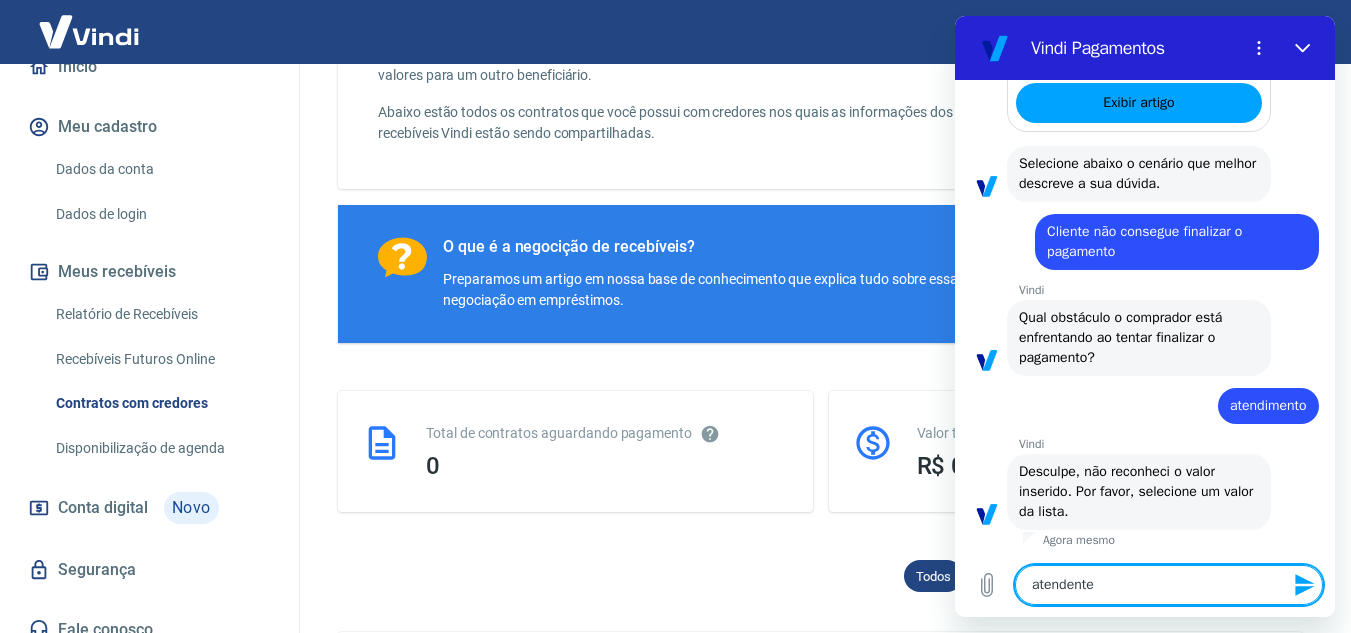 type 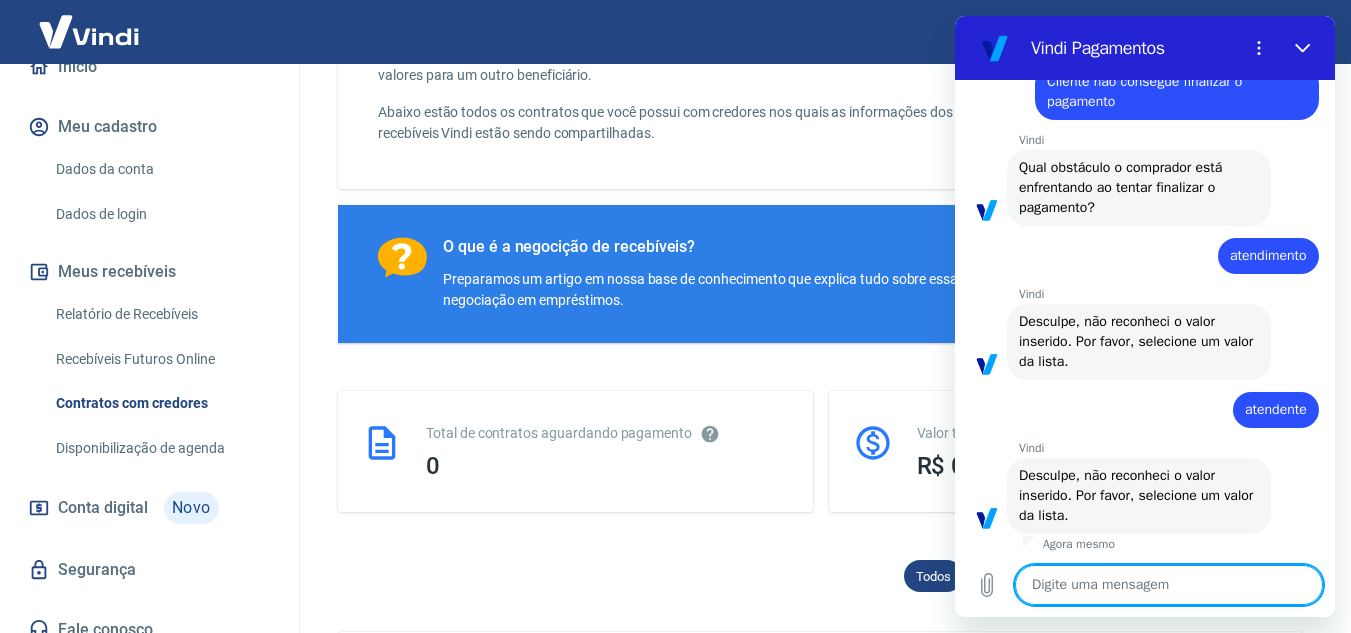 scroll, scrollTop: 1380, scrollLeft: 0, axis: vertical 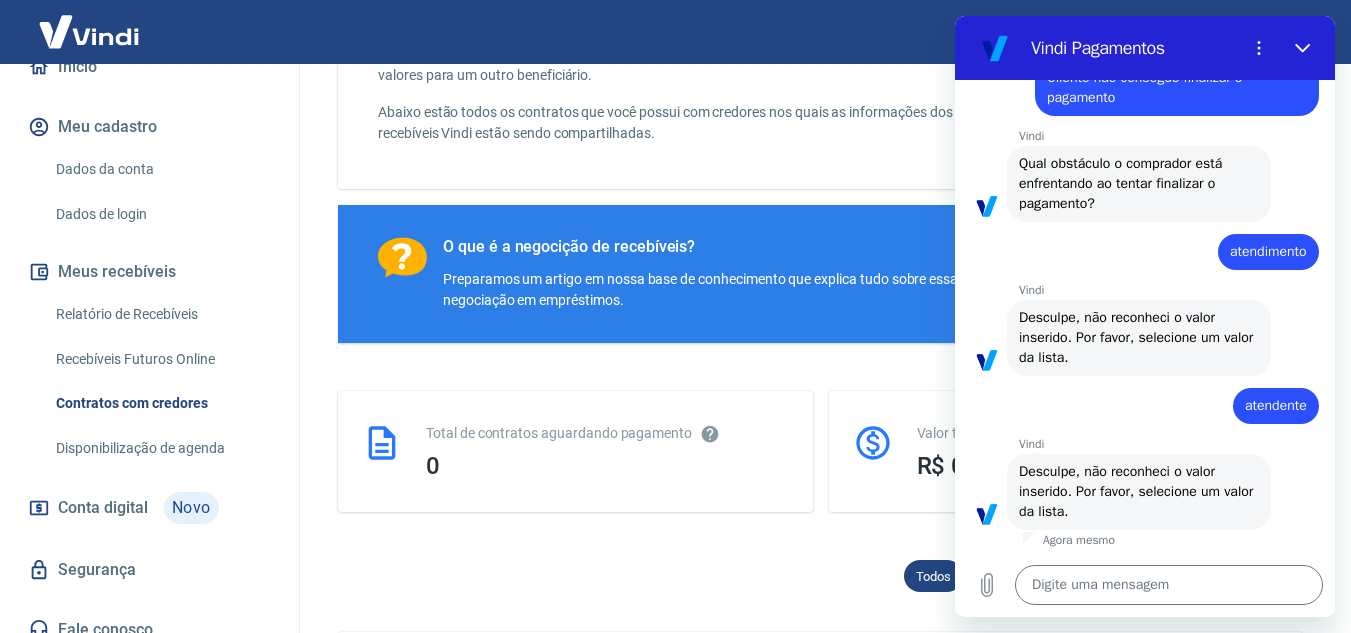 click on "Desculpe, não reconheci o valor inserido. Por favor, selecione um valor da lista." at bounding box center [1138, 337] 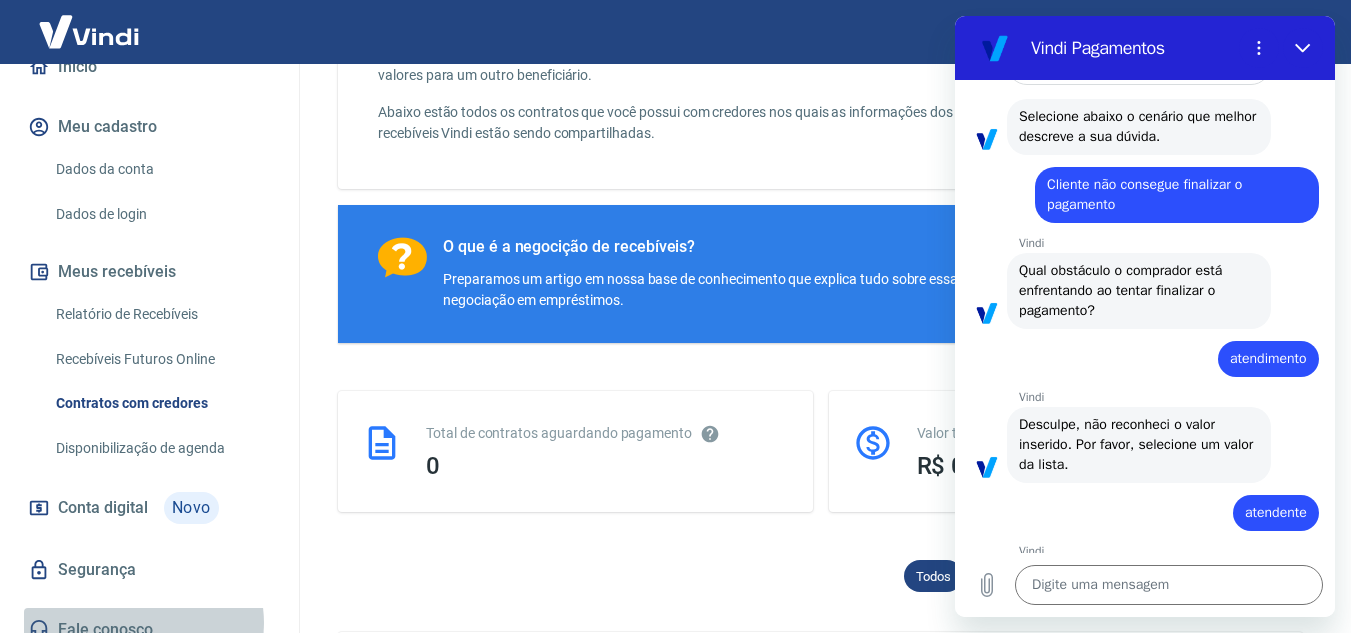 click on "Fale conosco" at bounding box center (149, 630) 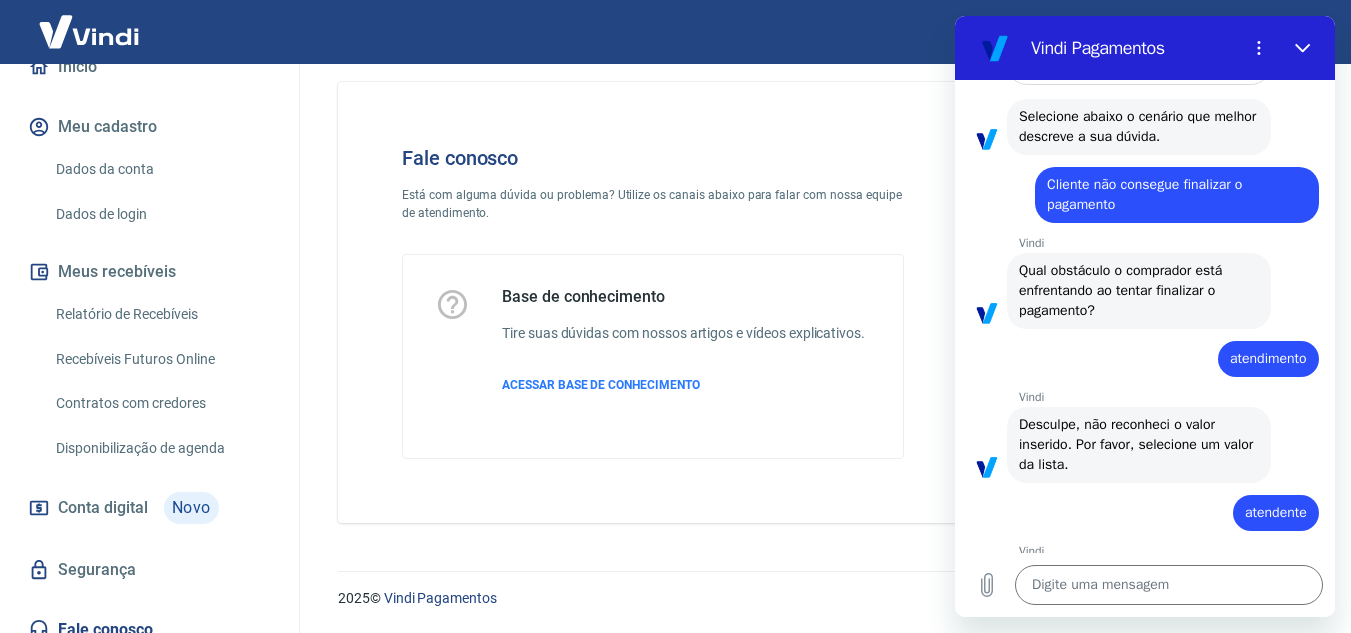 scroll, scrollTop: 22, scrollLeft: 0, axis: vertical 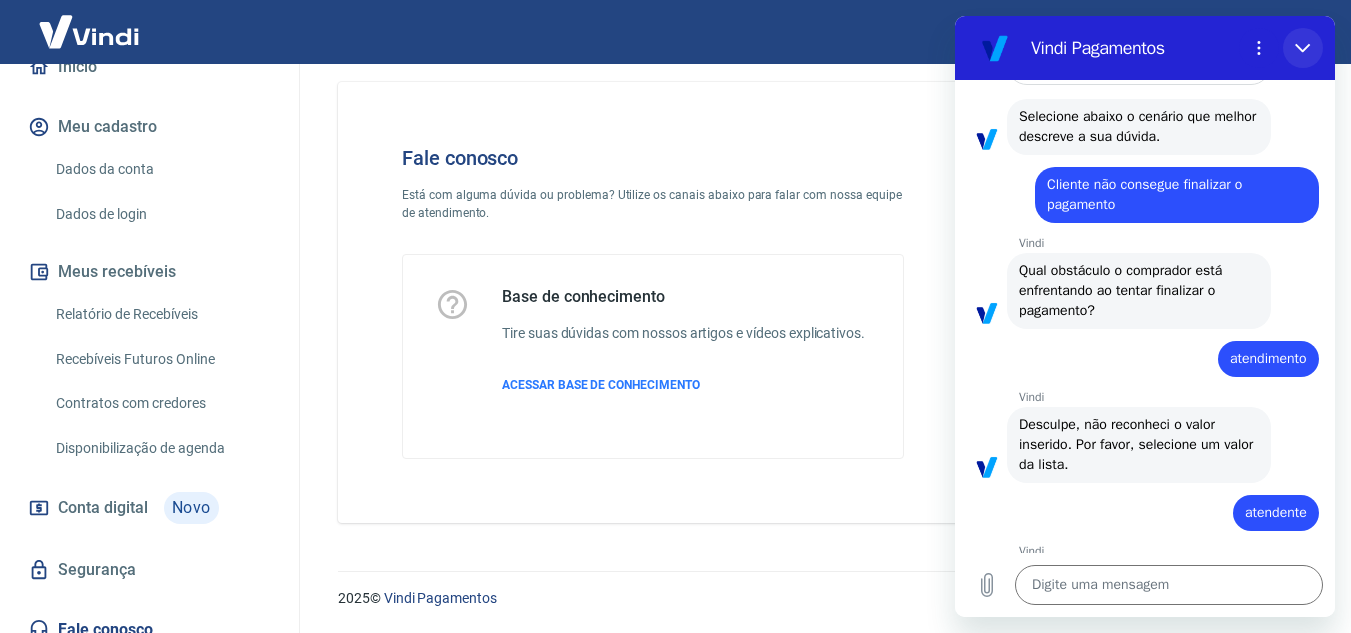 click 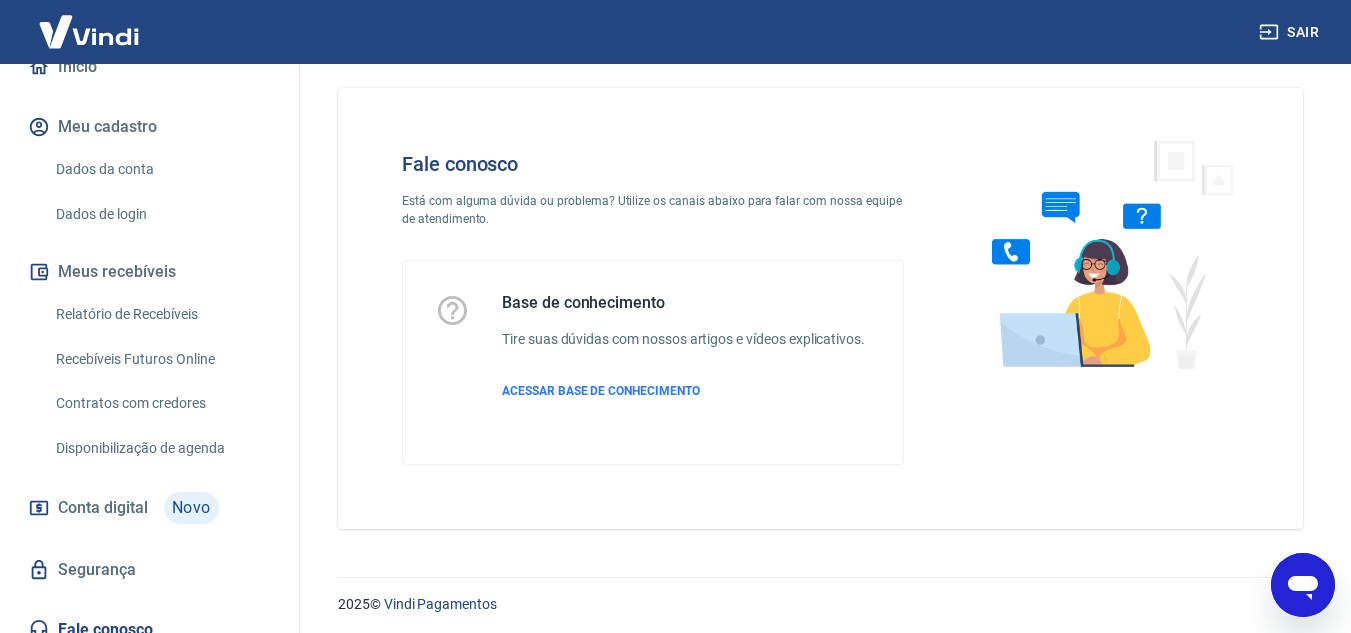scroll, scrollTop: 22, scrollLeft: 0, axis: vertical 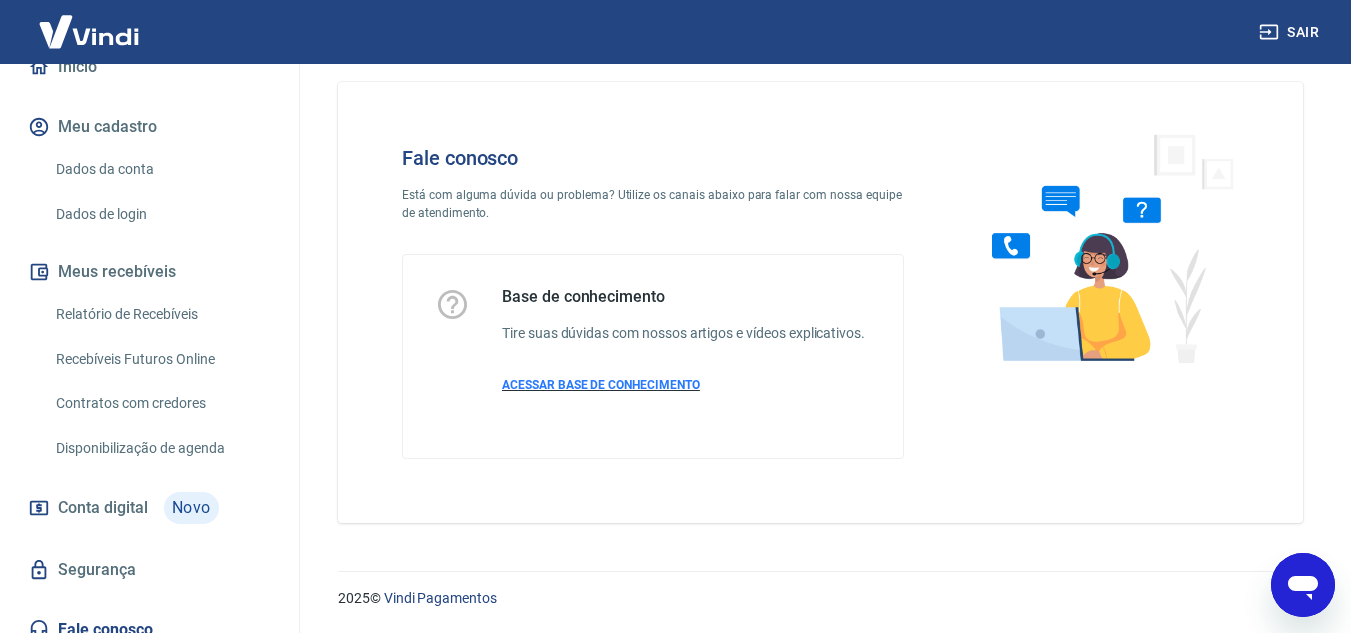 click on "ACESSAR BASE DE CONHECIMENTO" at bounding box center [601, 385] 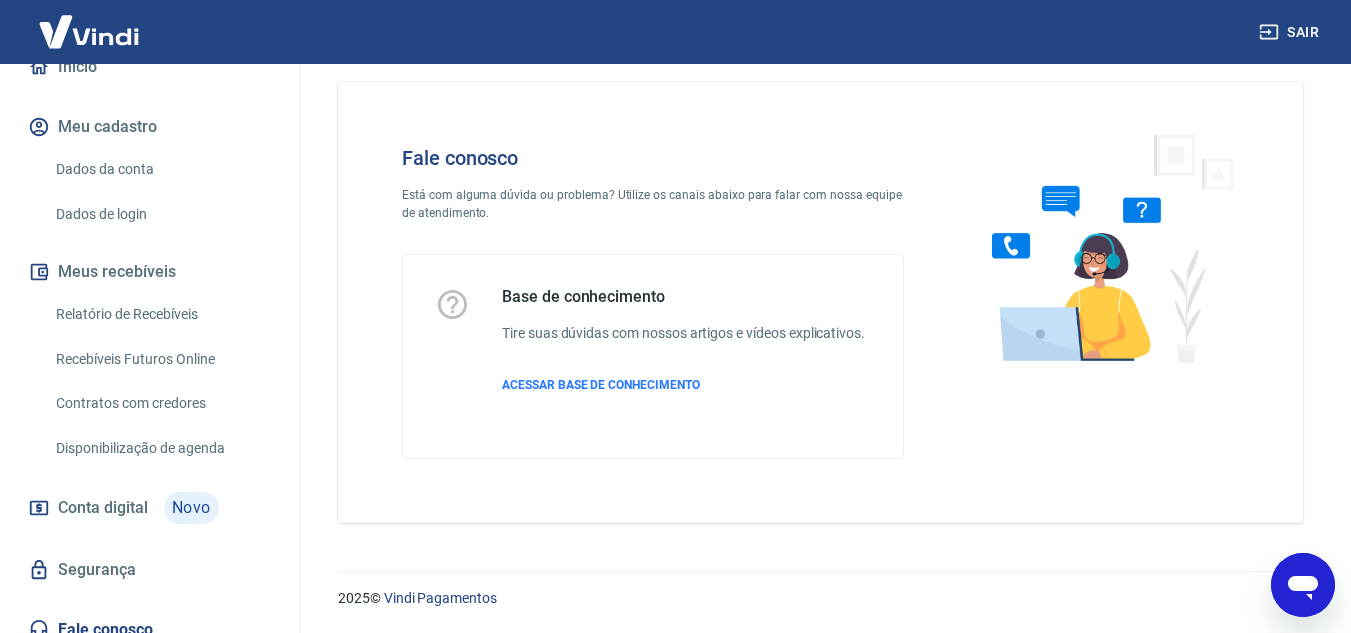 scroll, scrollTop: 39, scrollLeft: 0, axis: vertical 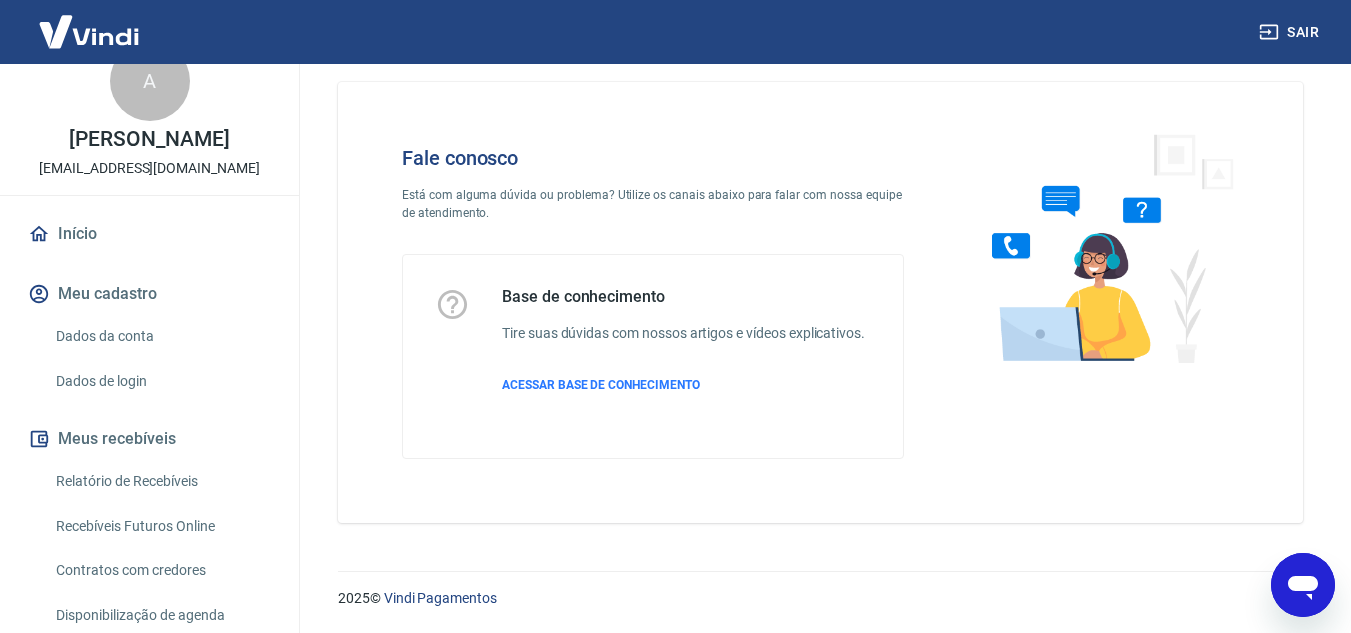 click on "Início" at bounding box center [149, 234] 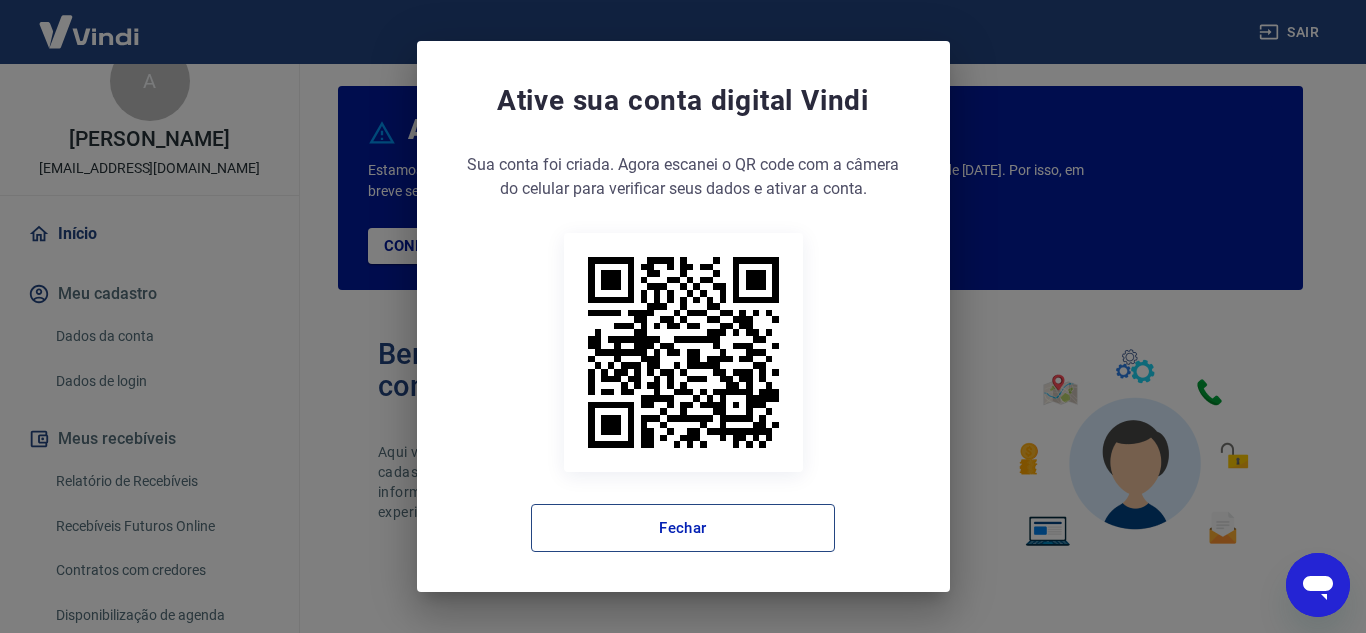 click on "Fechar" at bounding box center [683, 528] 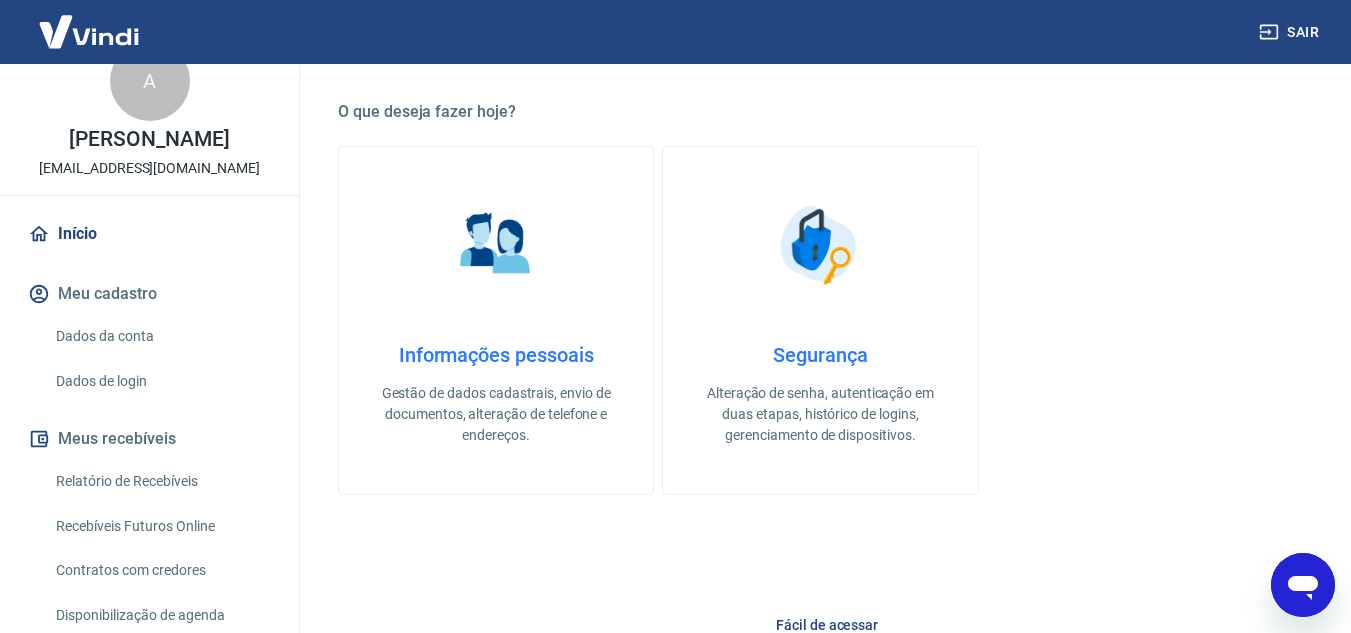 scroll, scrollTop: 548, scrollLeft: 0, axis: vertical 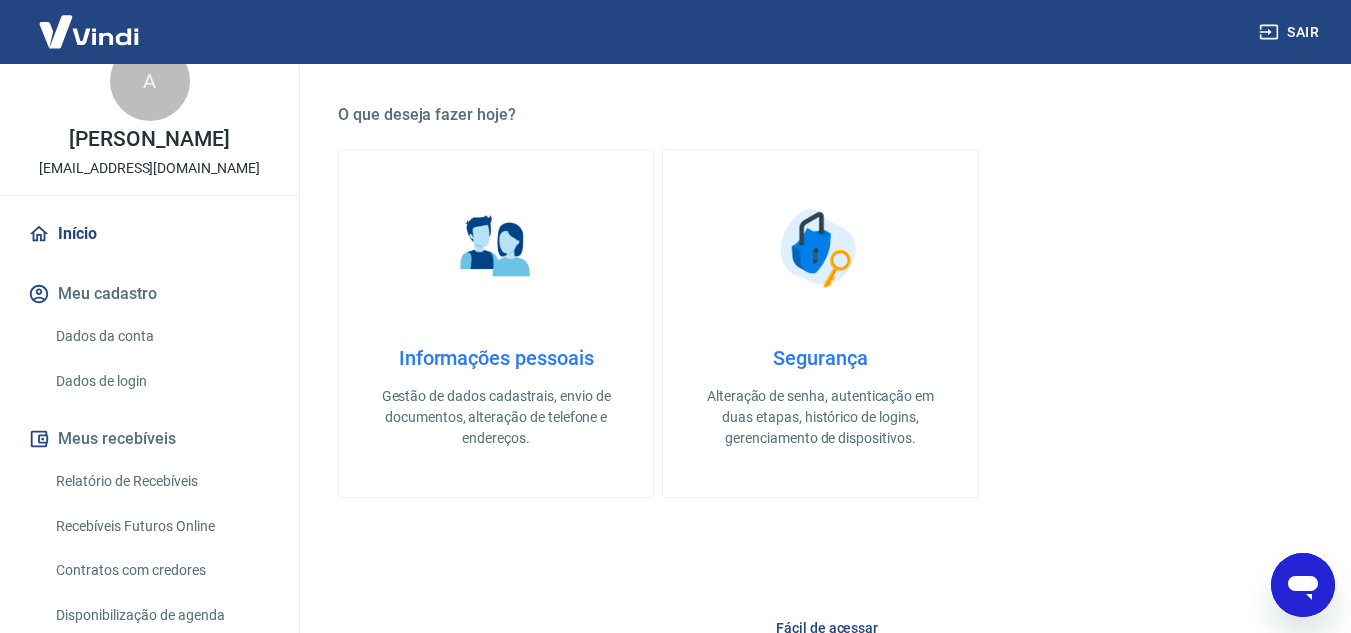 type on "x" 